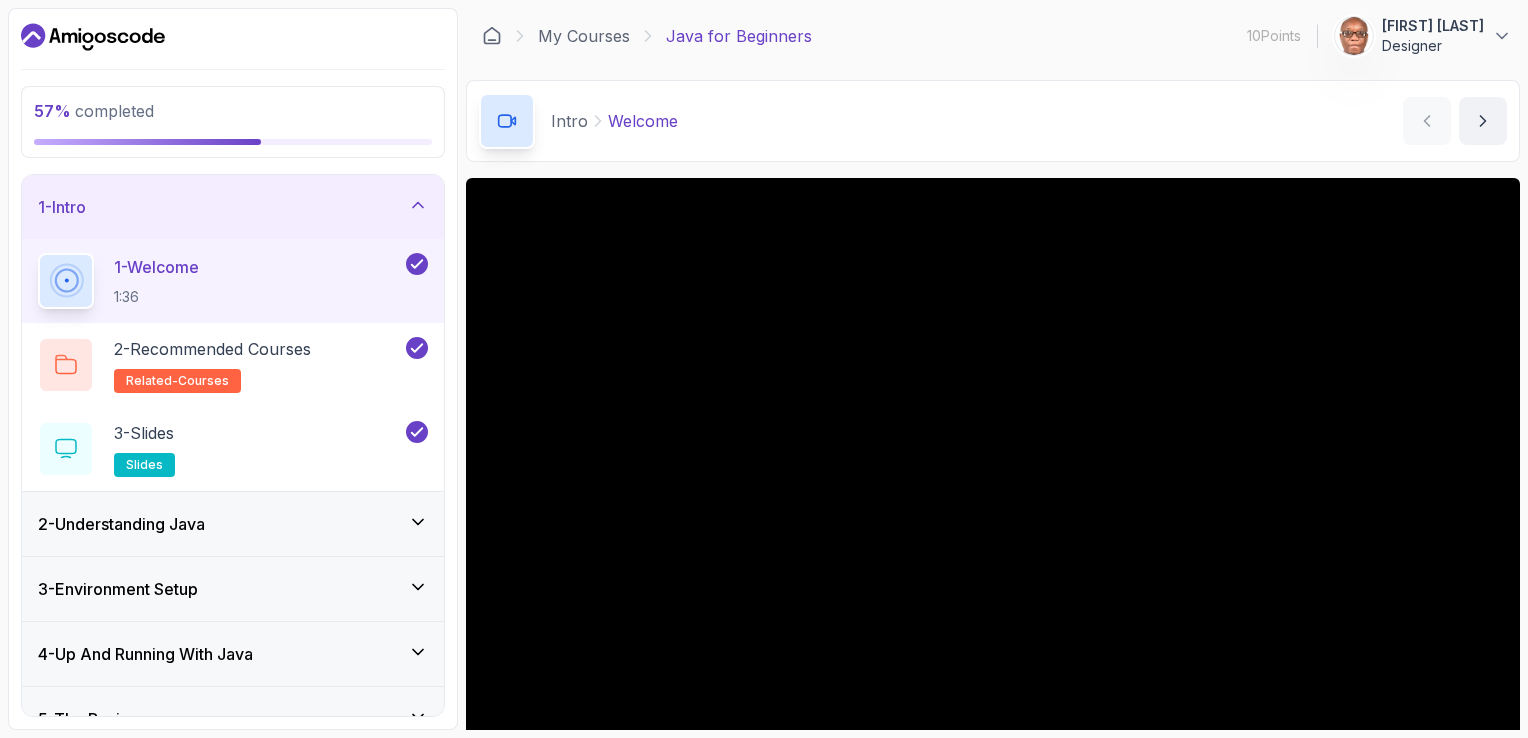 scroll, scrollTop: 0, scrollLeft: 0, axis: both 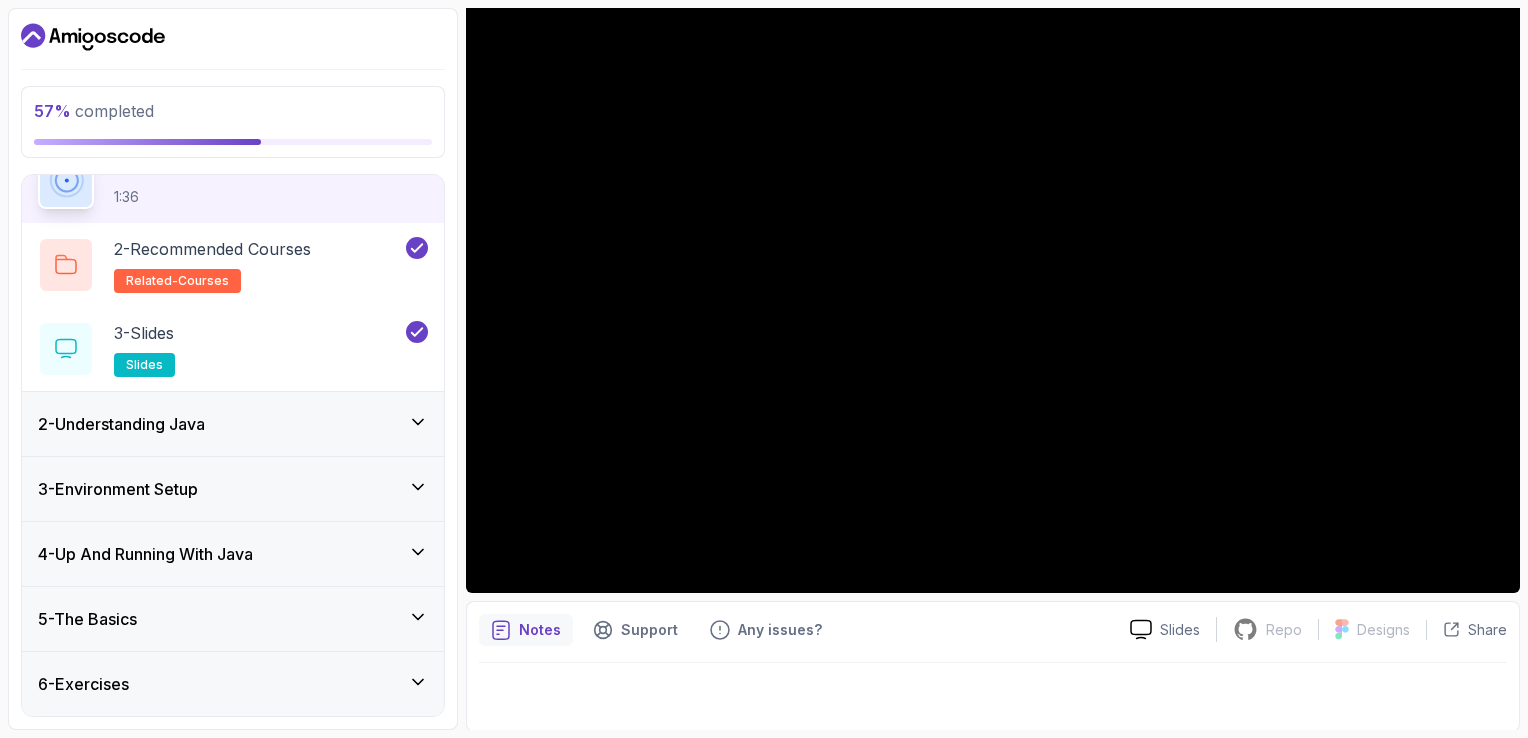 click 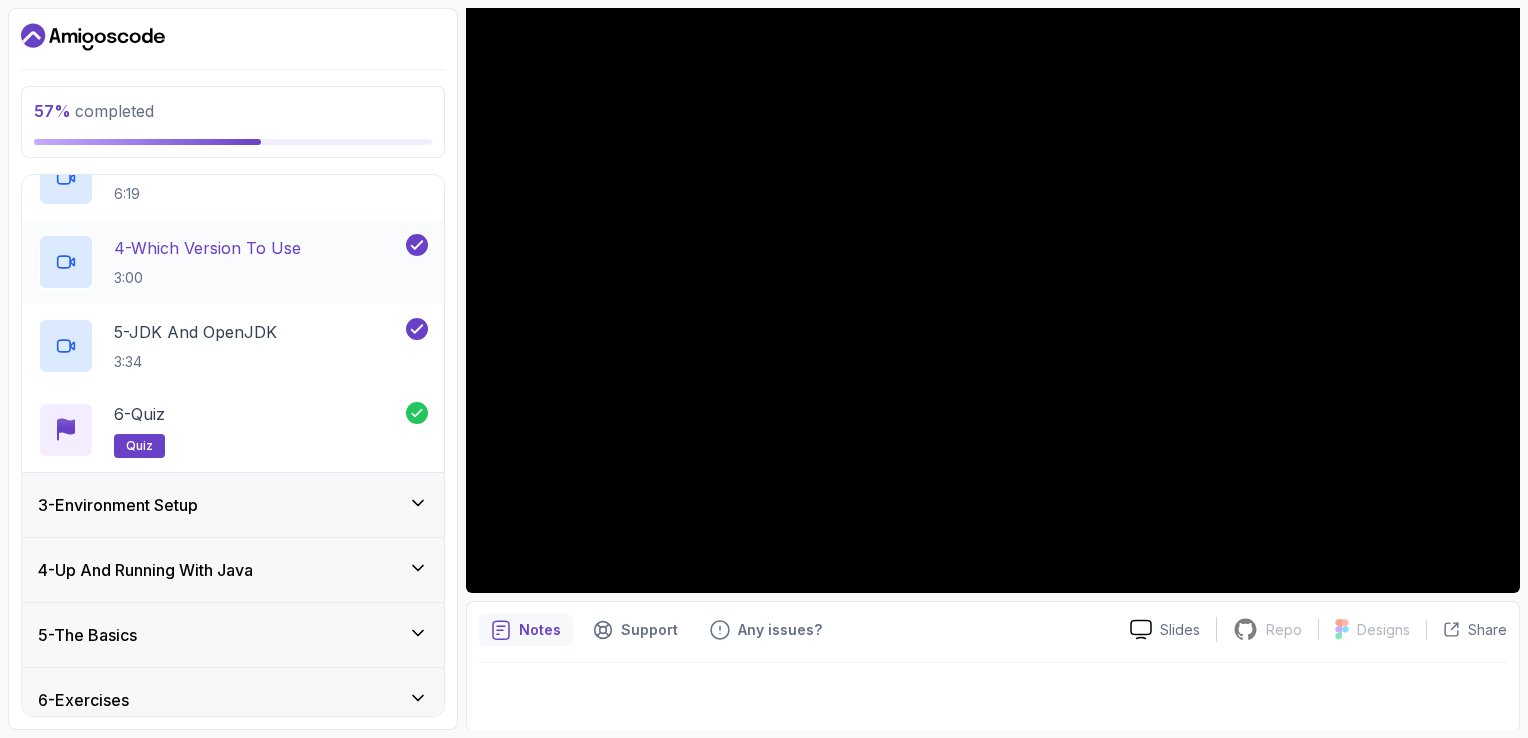 scroll, scrollTop: 400, scrollLeft: 0, axis: vertical 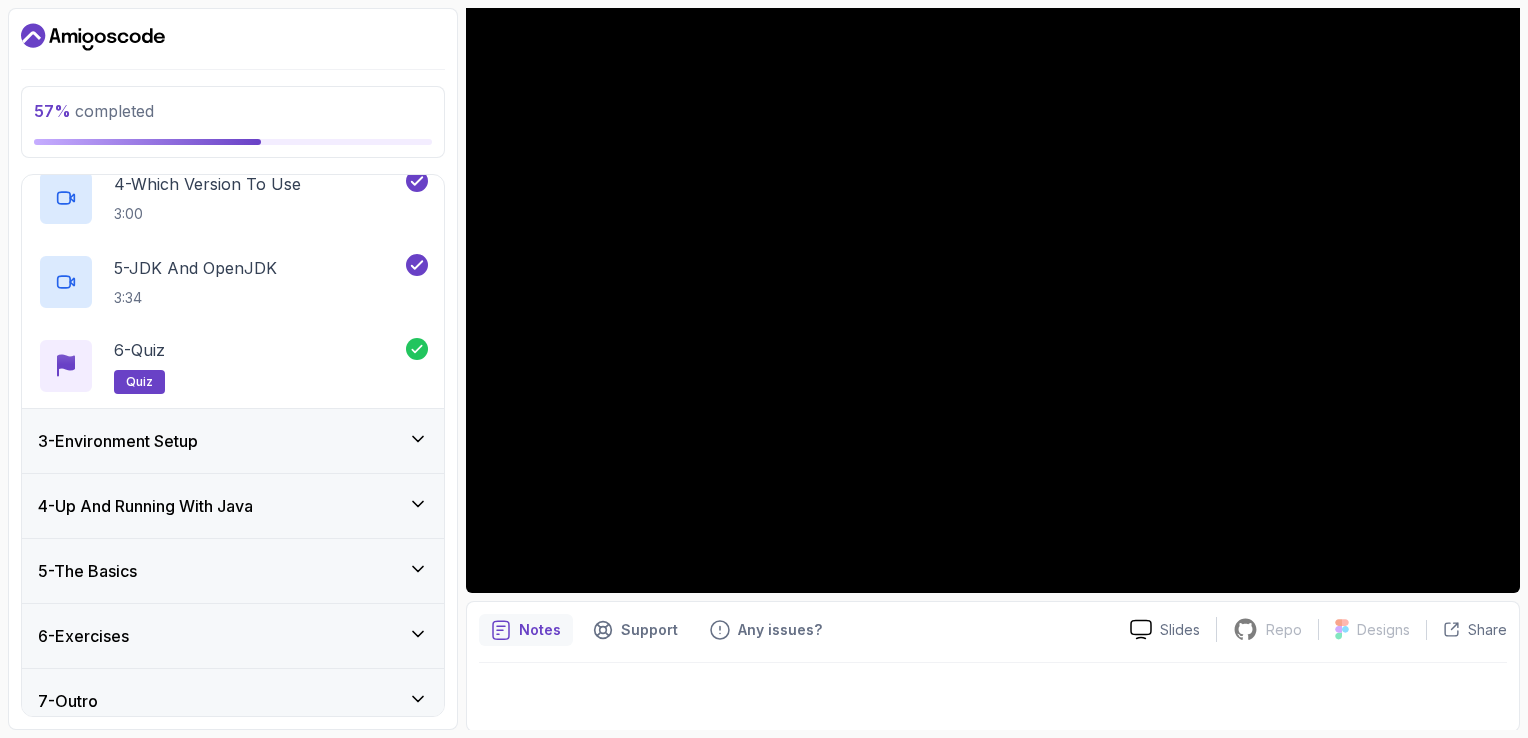 click 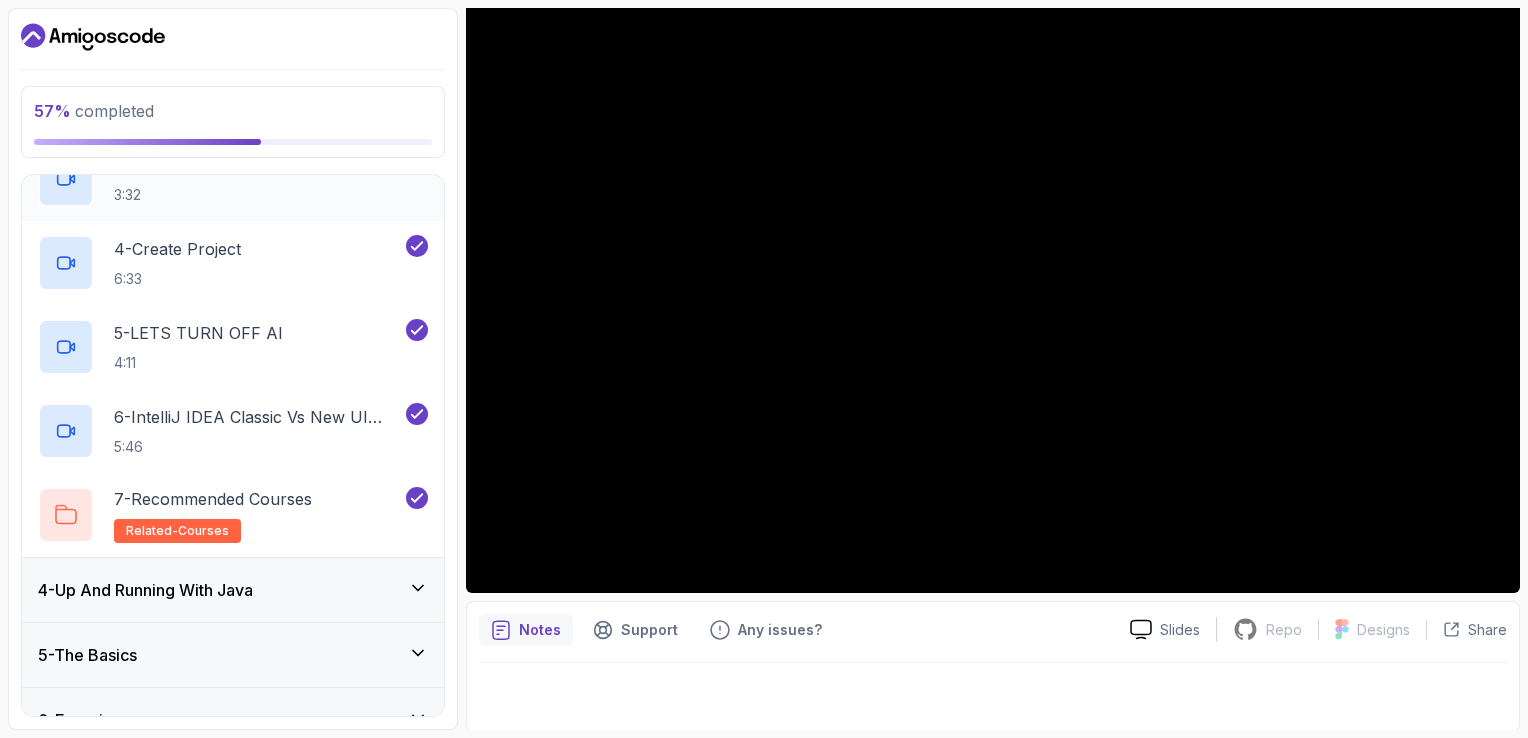 scroll, scrollTop: 497, scrollLeft: 0, axis: vertical 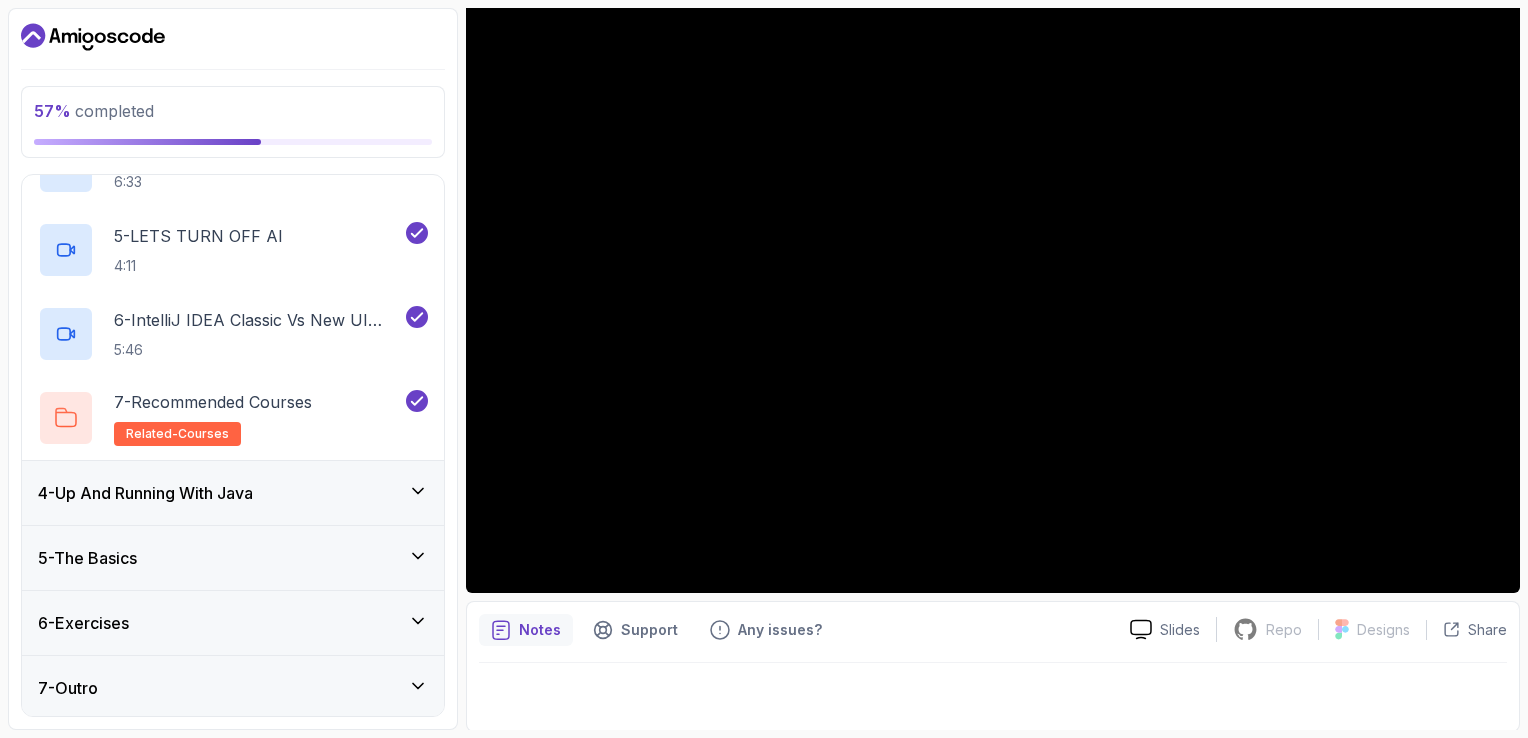 click 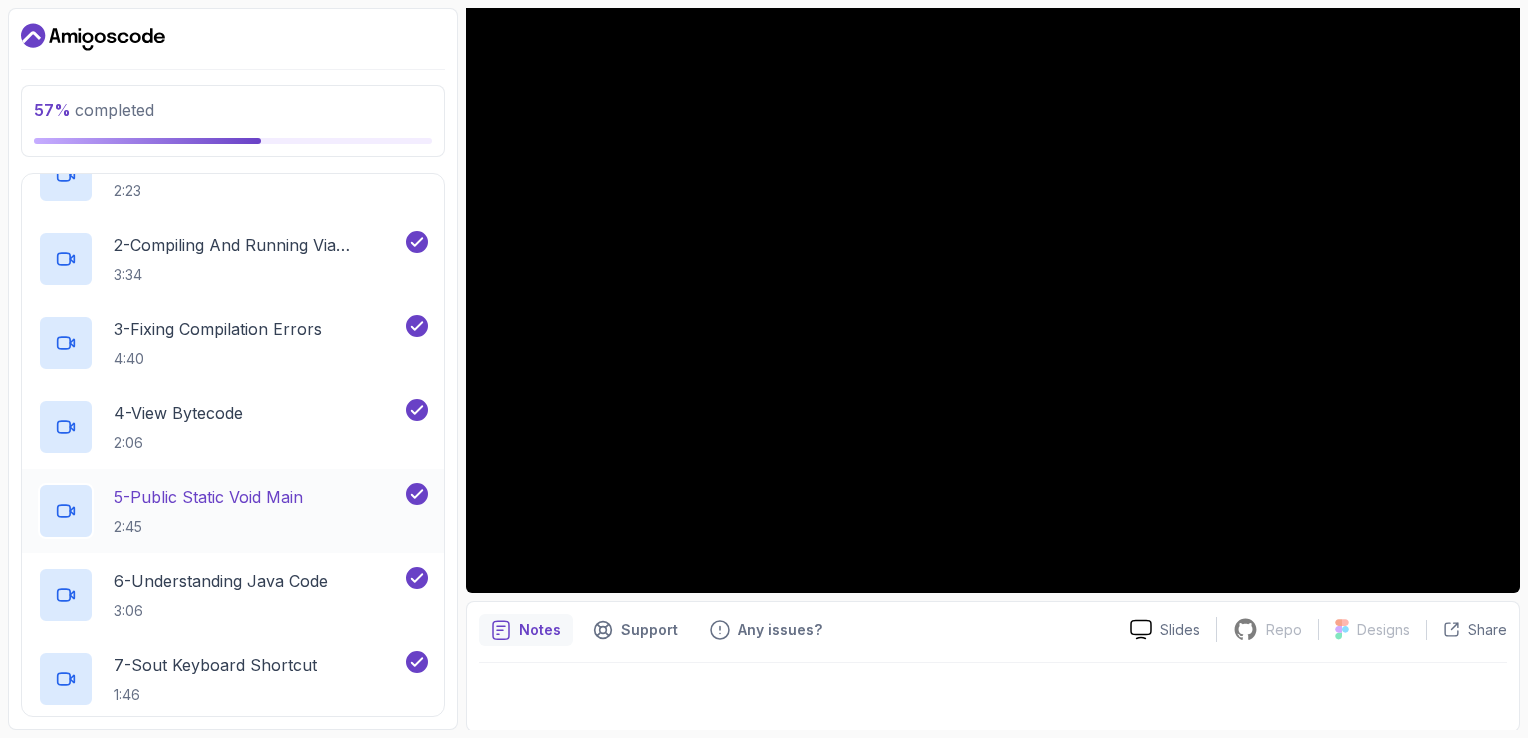 scroll, scrollTop: 581, scrollLeft: 0, axis: vertical 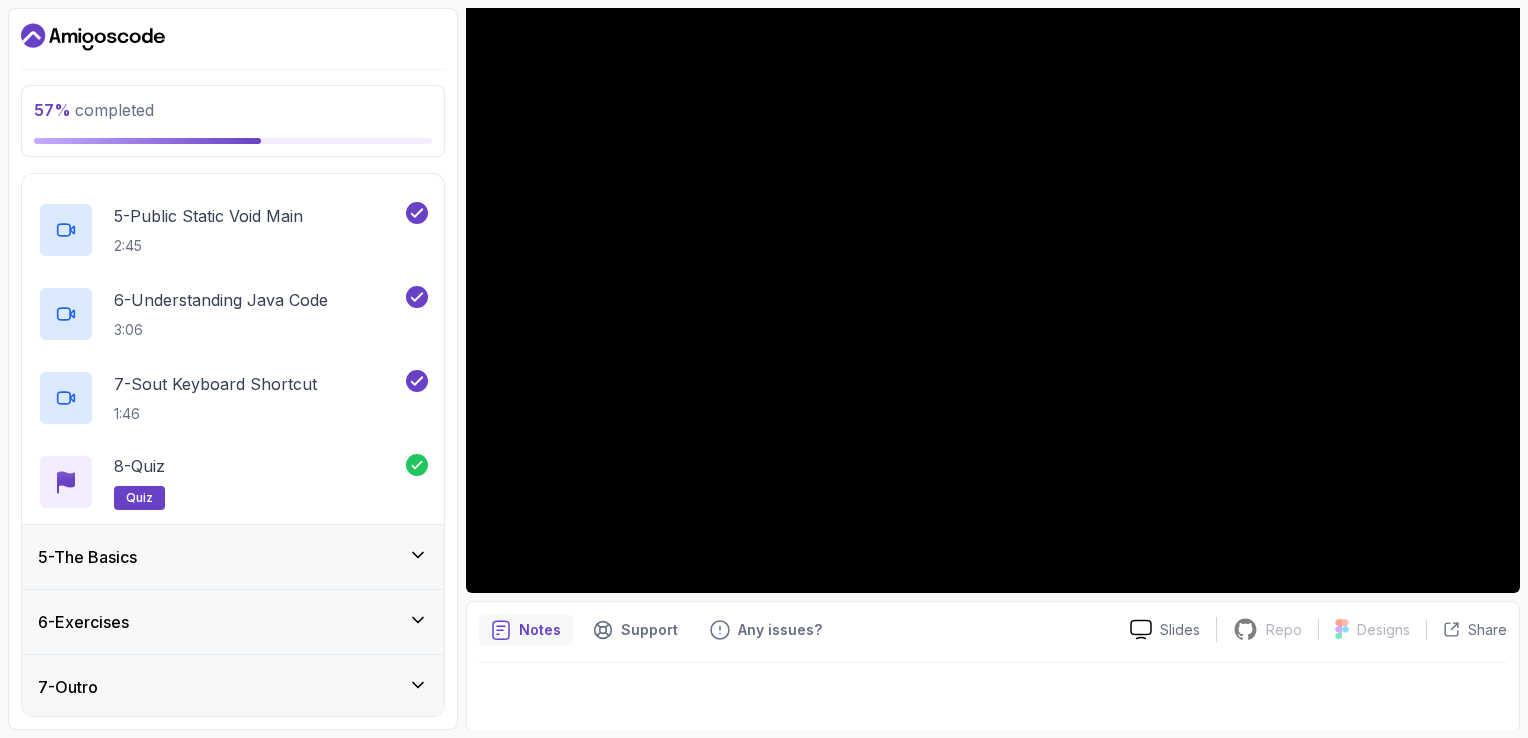 click 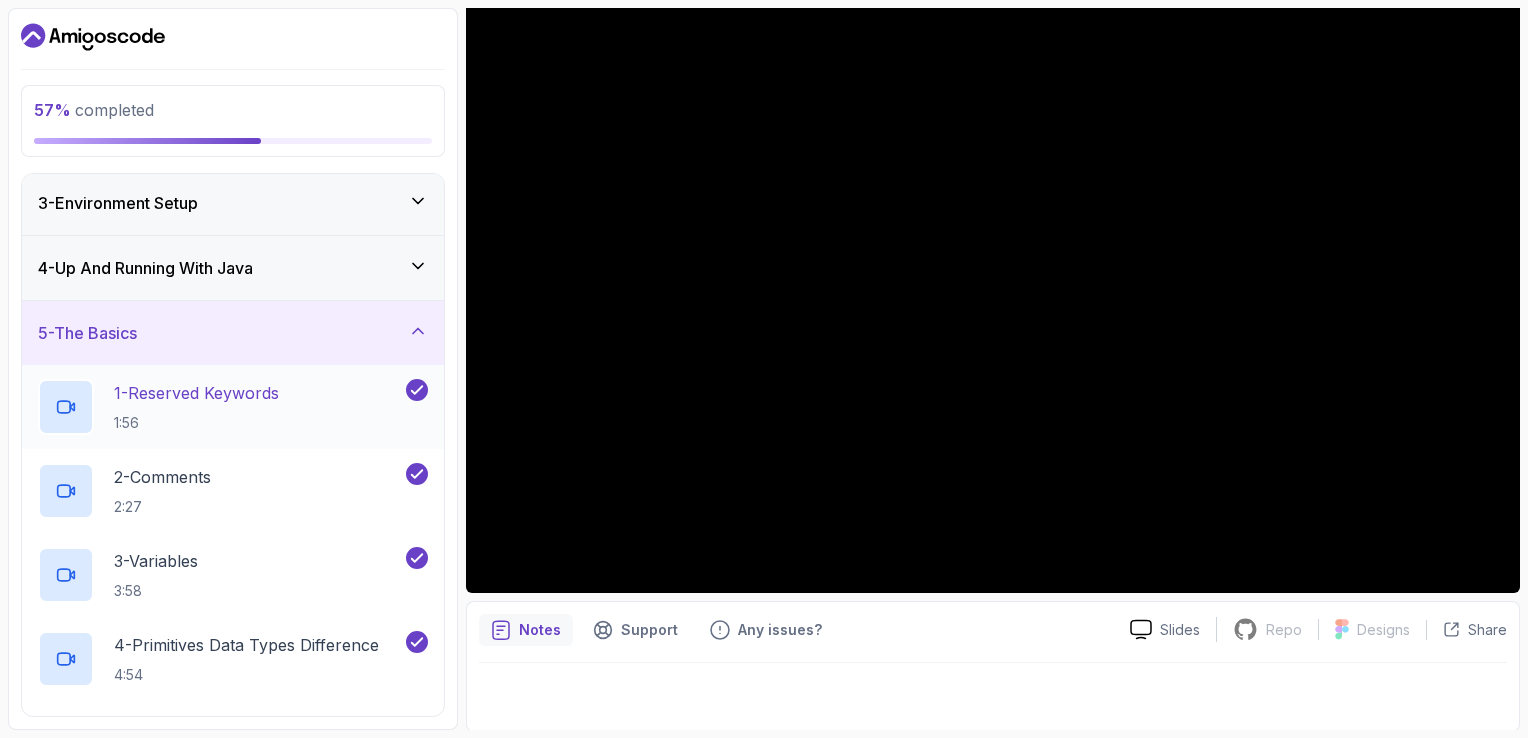 scroll, scrollTop: 400, scrollLeft: 0, axis: vertical 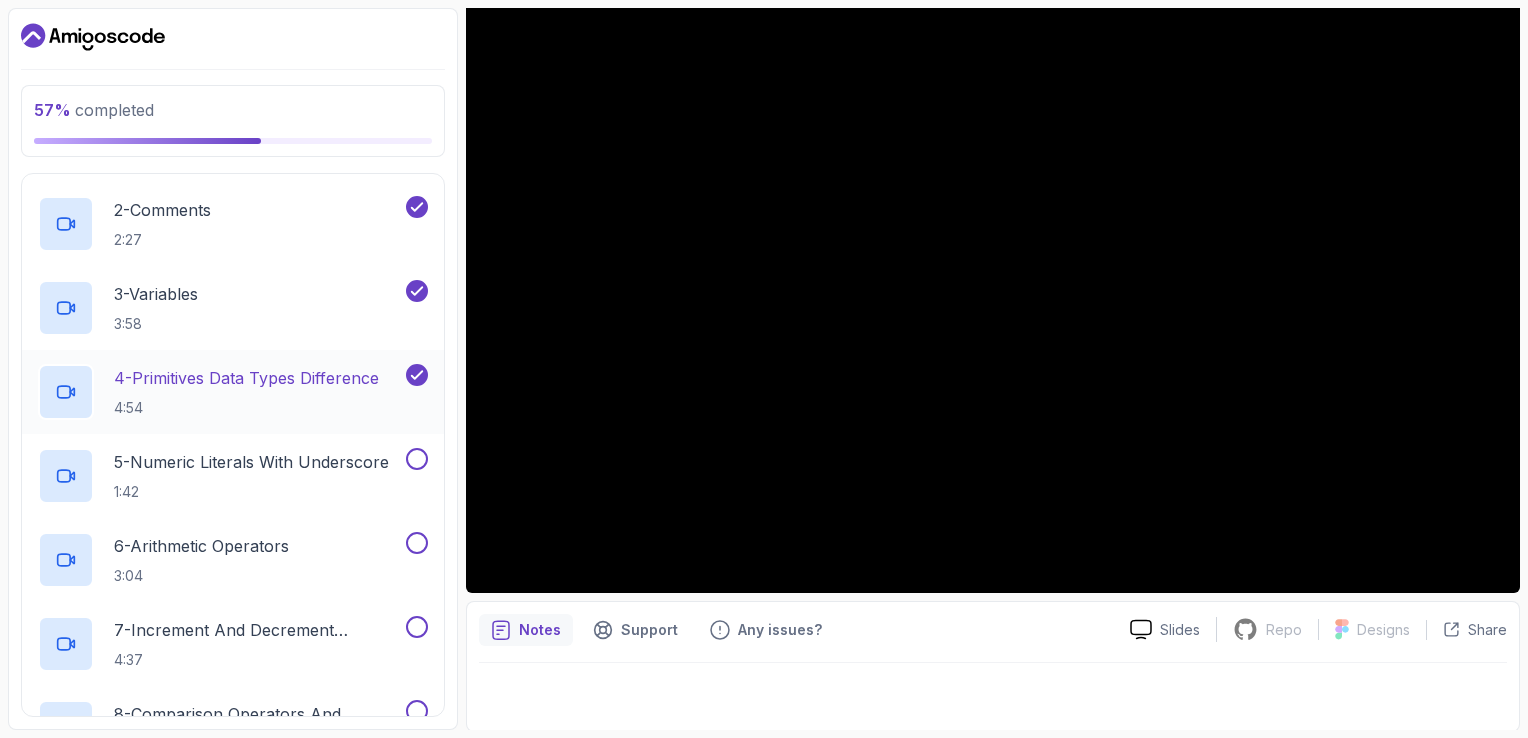 click on "4  -  Primitives Data Types Difference" at bounding box center (246, 378) 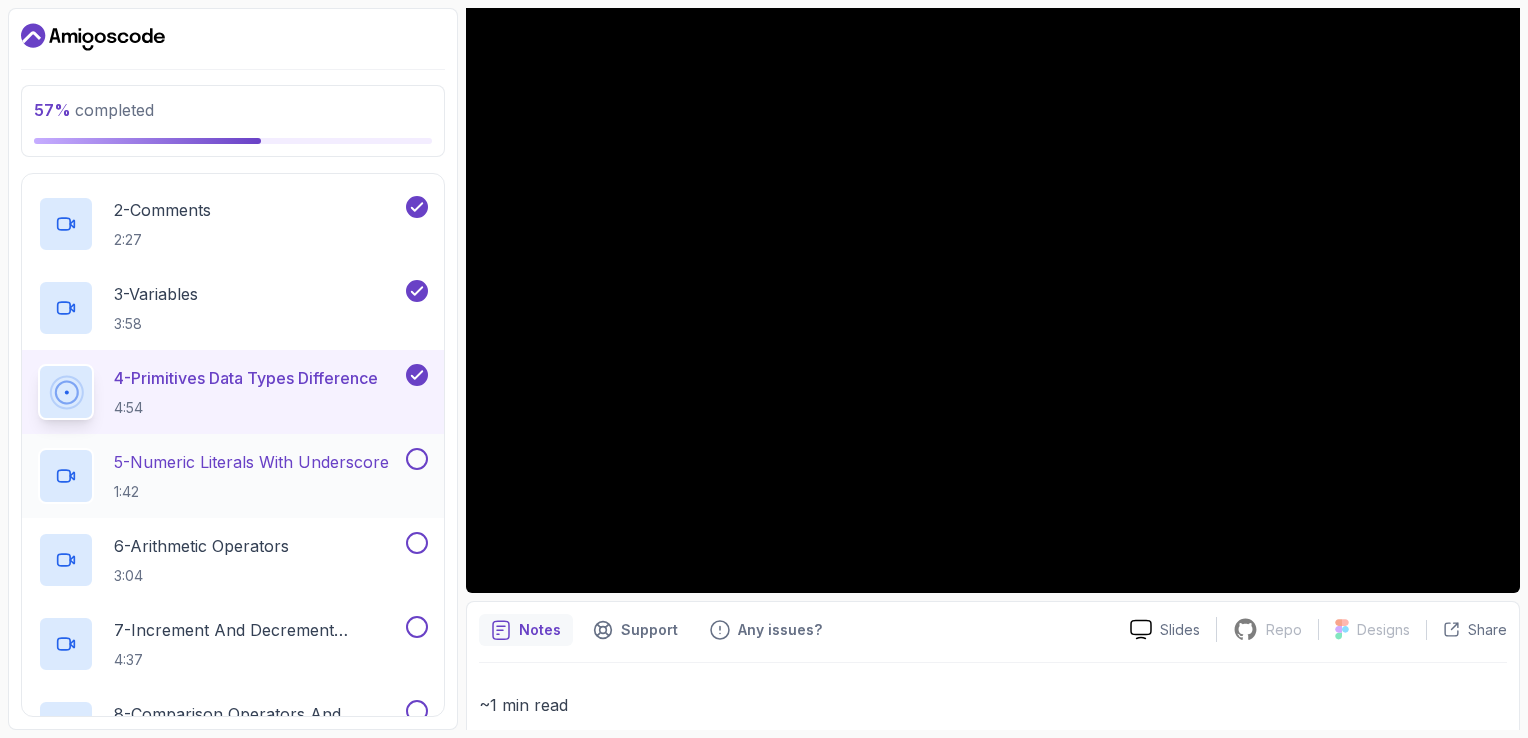 click on "5  -  Numeric Literals With Underscore" at bounding box center (251, 462) 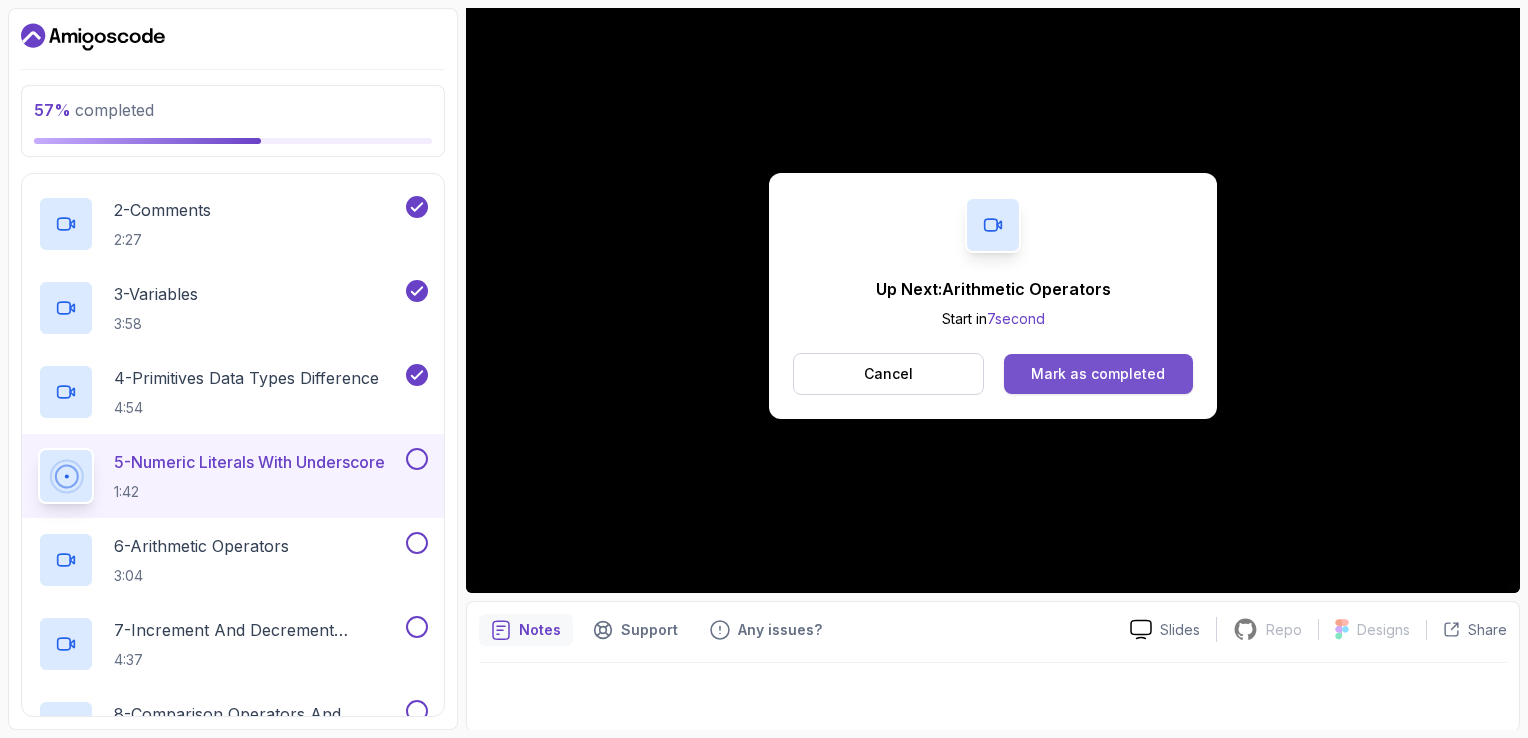 click on "Mark as completed" at bounding box center (1098, 374) 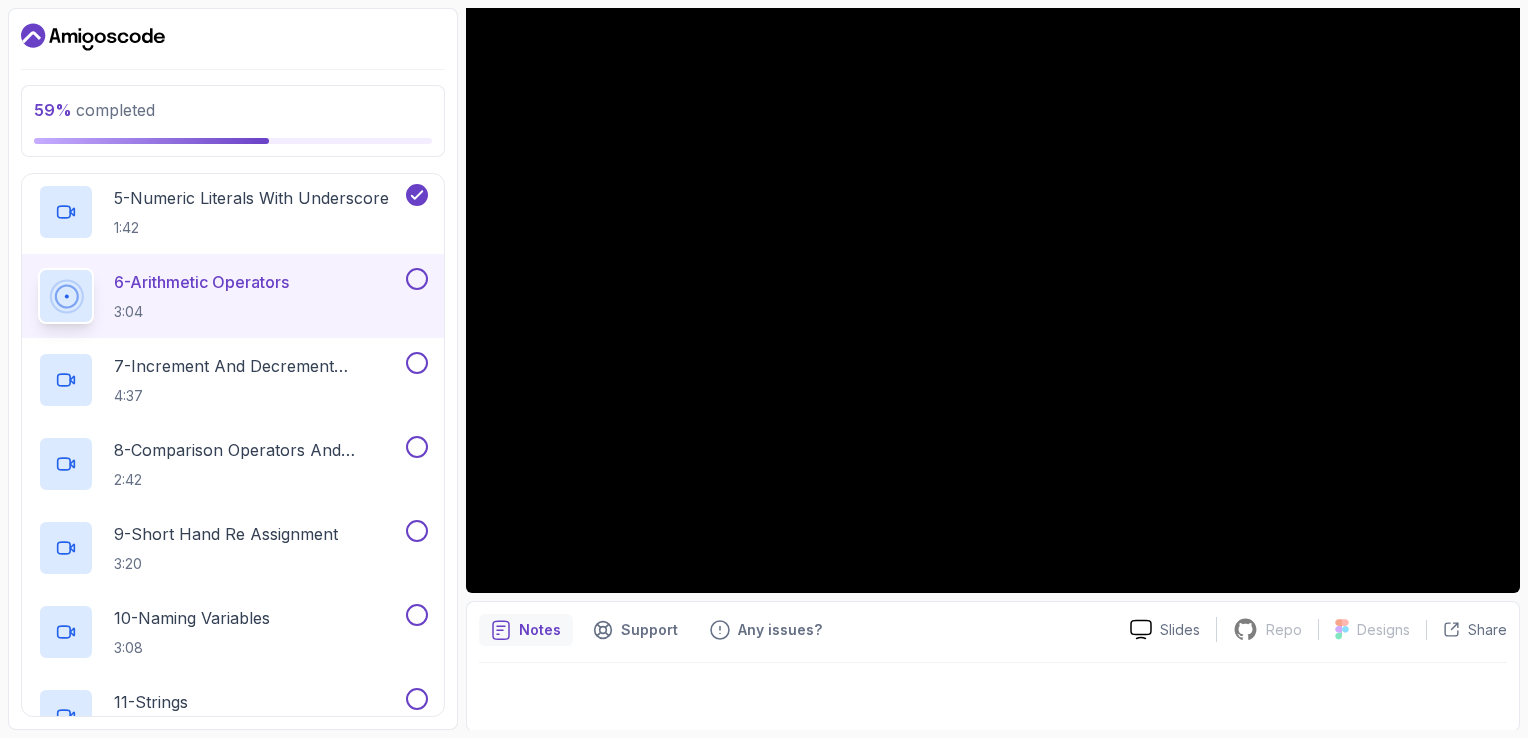 scroll, scrollTop: 700, scrollLeft: 0, axis: vertical 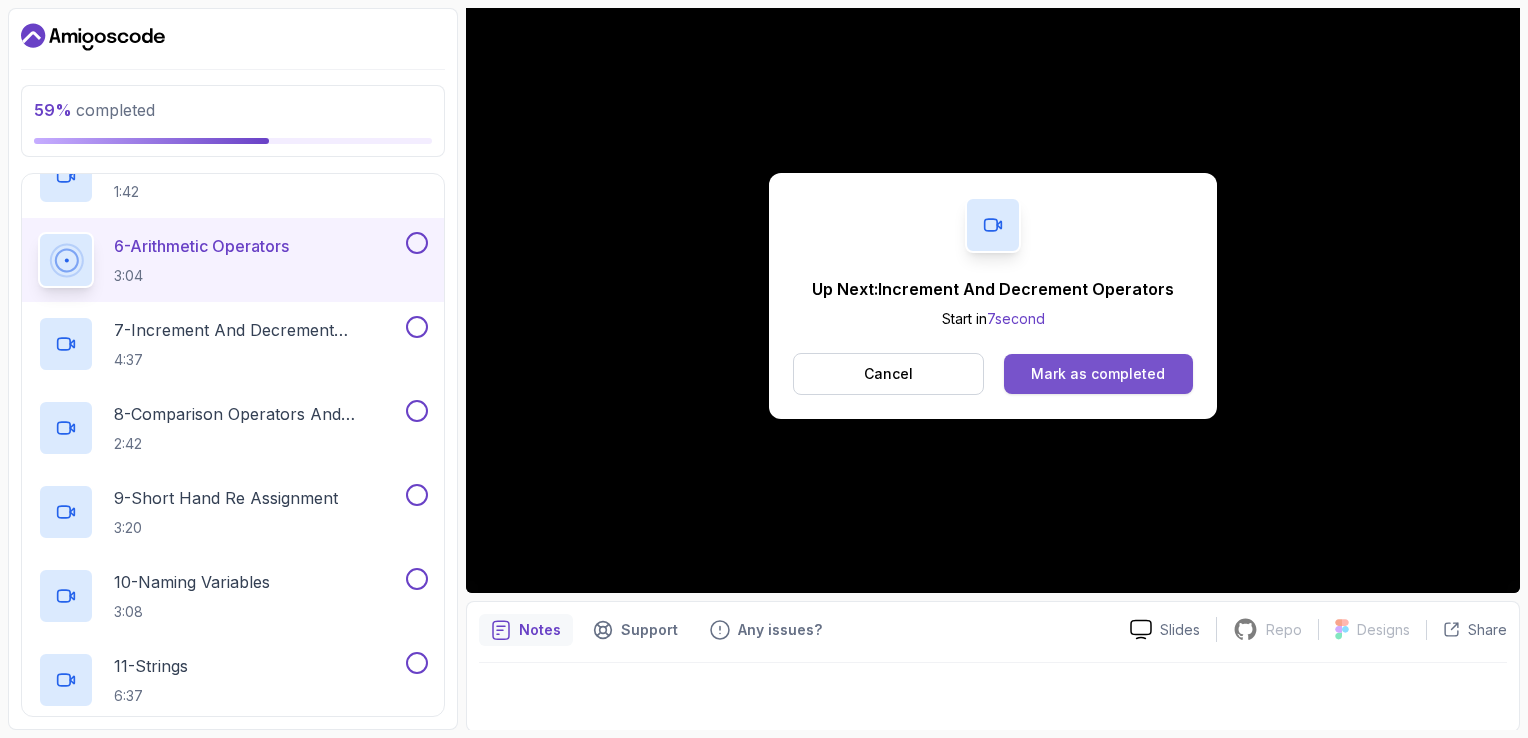 click on "Mark as completed" at bounding box center [1098, 374] 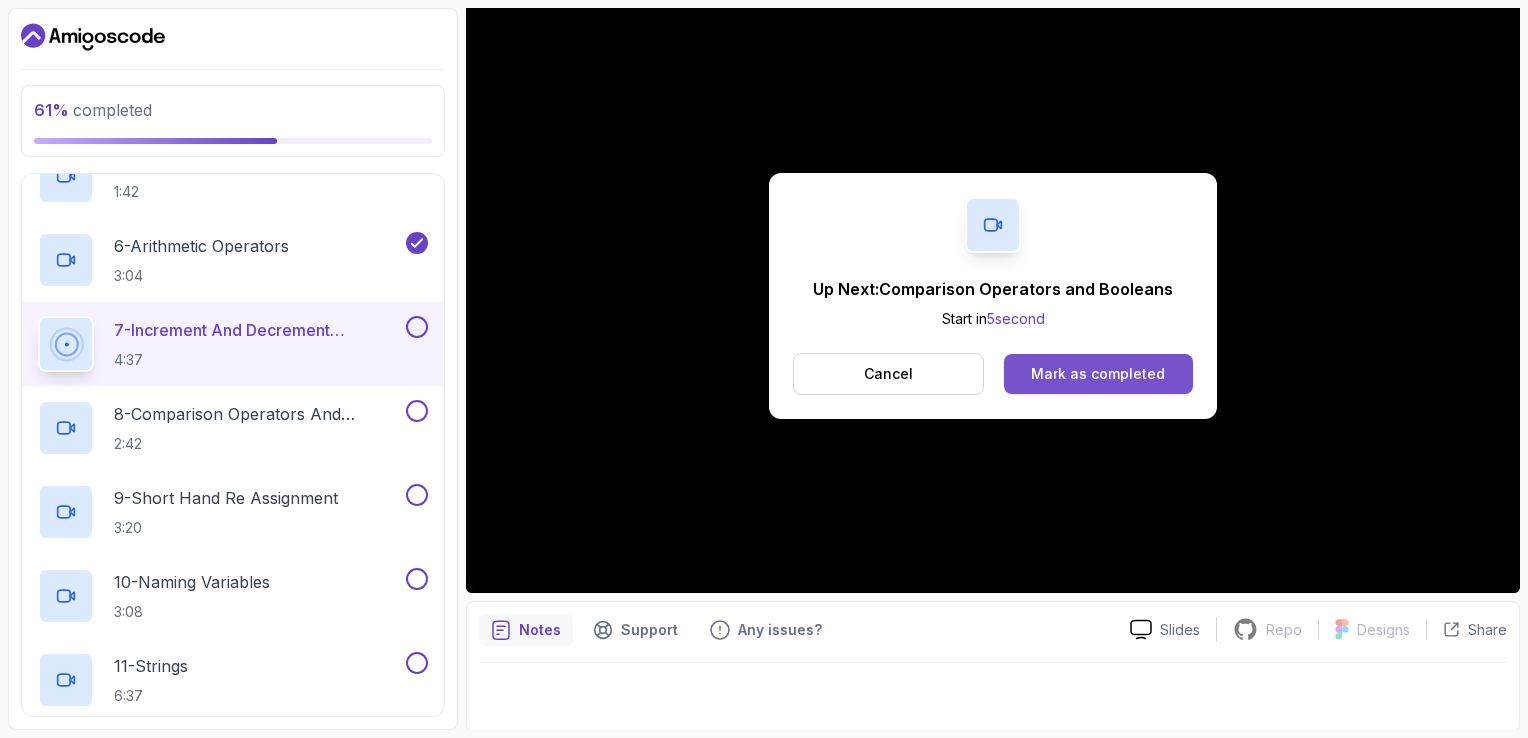click on "Mark as completed" at bounding box center (1098, 374) 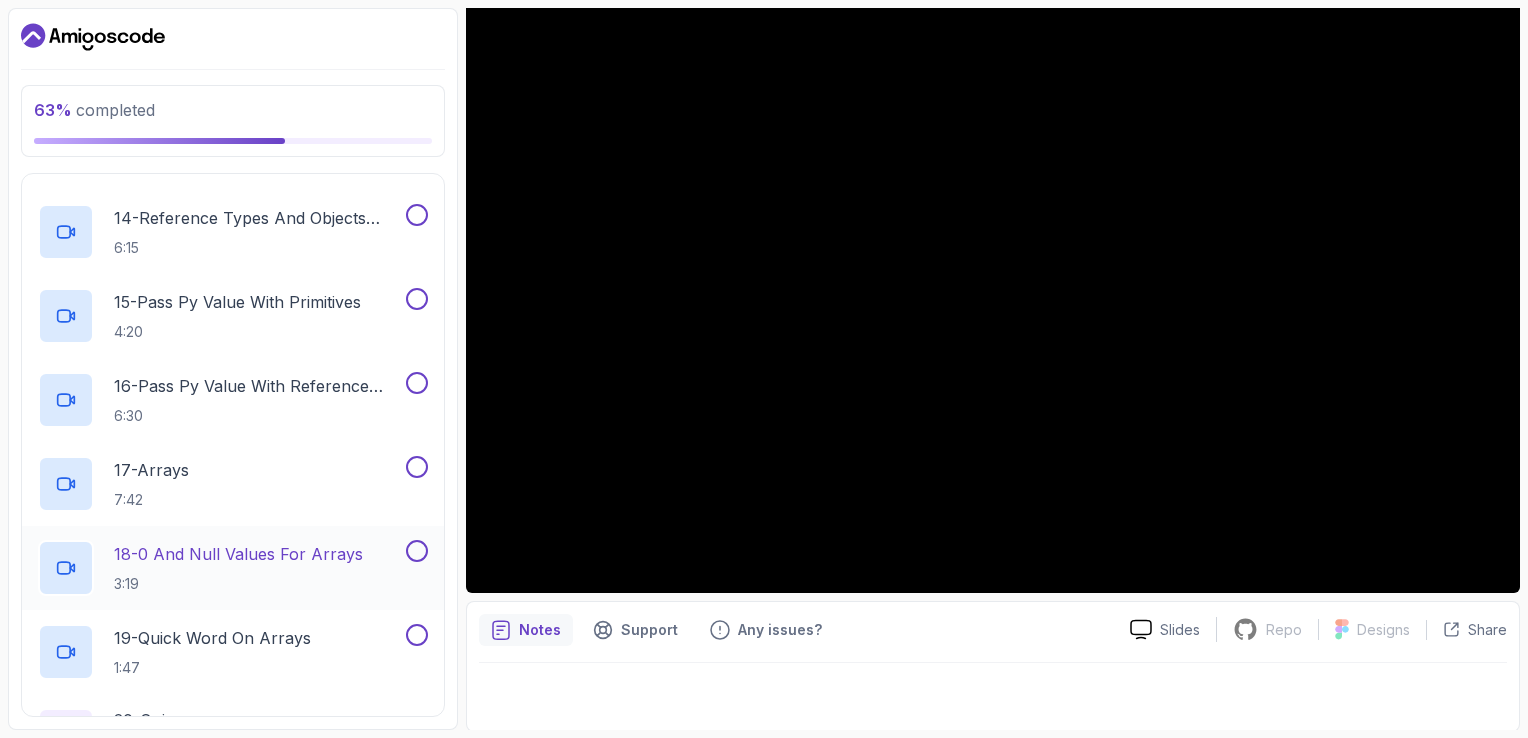 scroll, scrollTop: 1589, scrollLeft: 0, axis: vertical 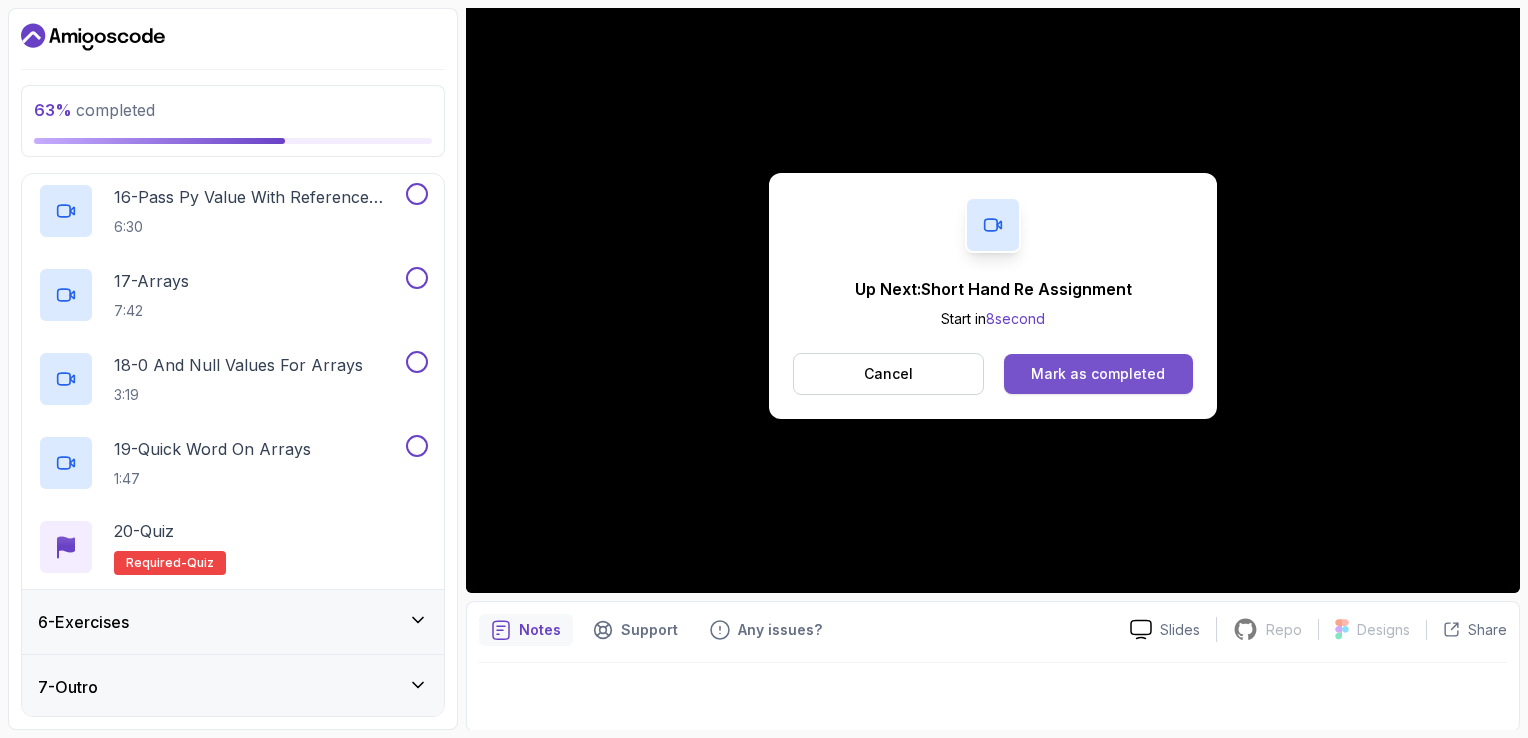 click on "Mark as completed" at bounding box center [1098, 374] 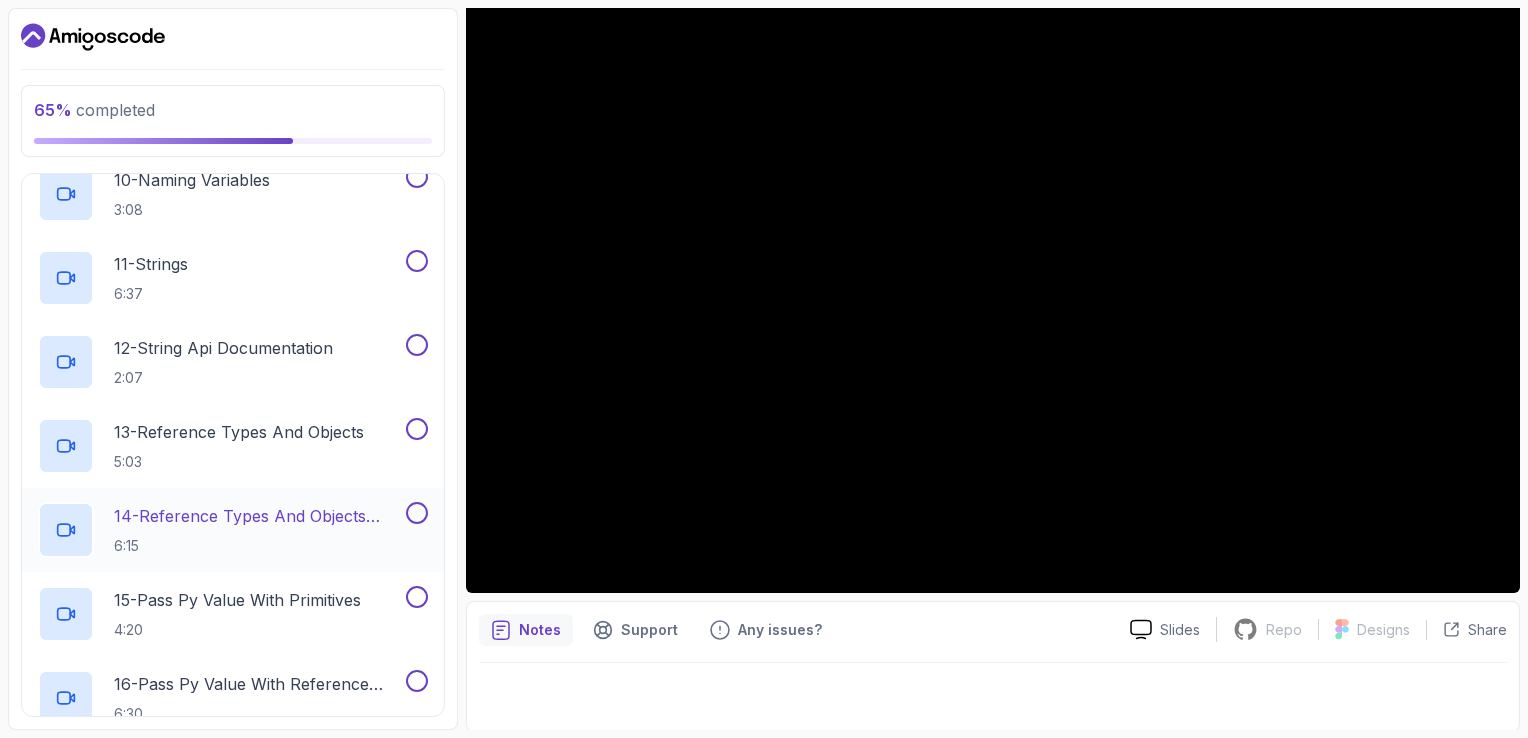 scroll, scrollTop: 1089, scrollLeft: 0, axis: vertical 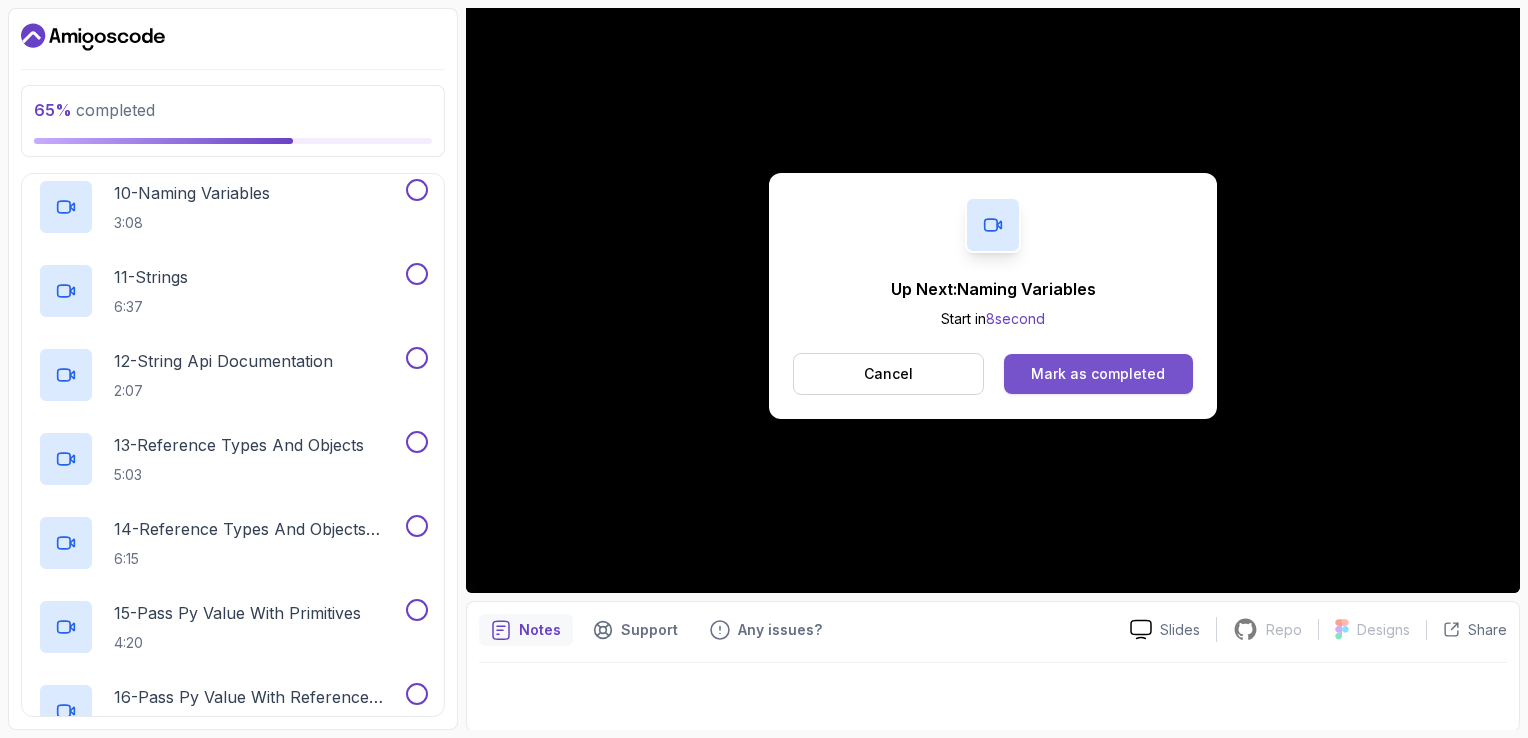 click on "Mark as completed" at bounding box center (1098, 374) 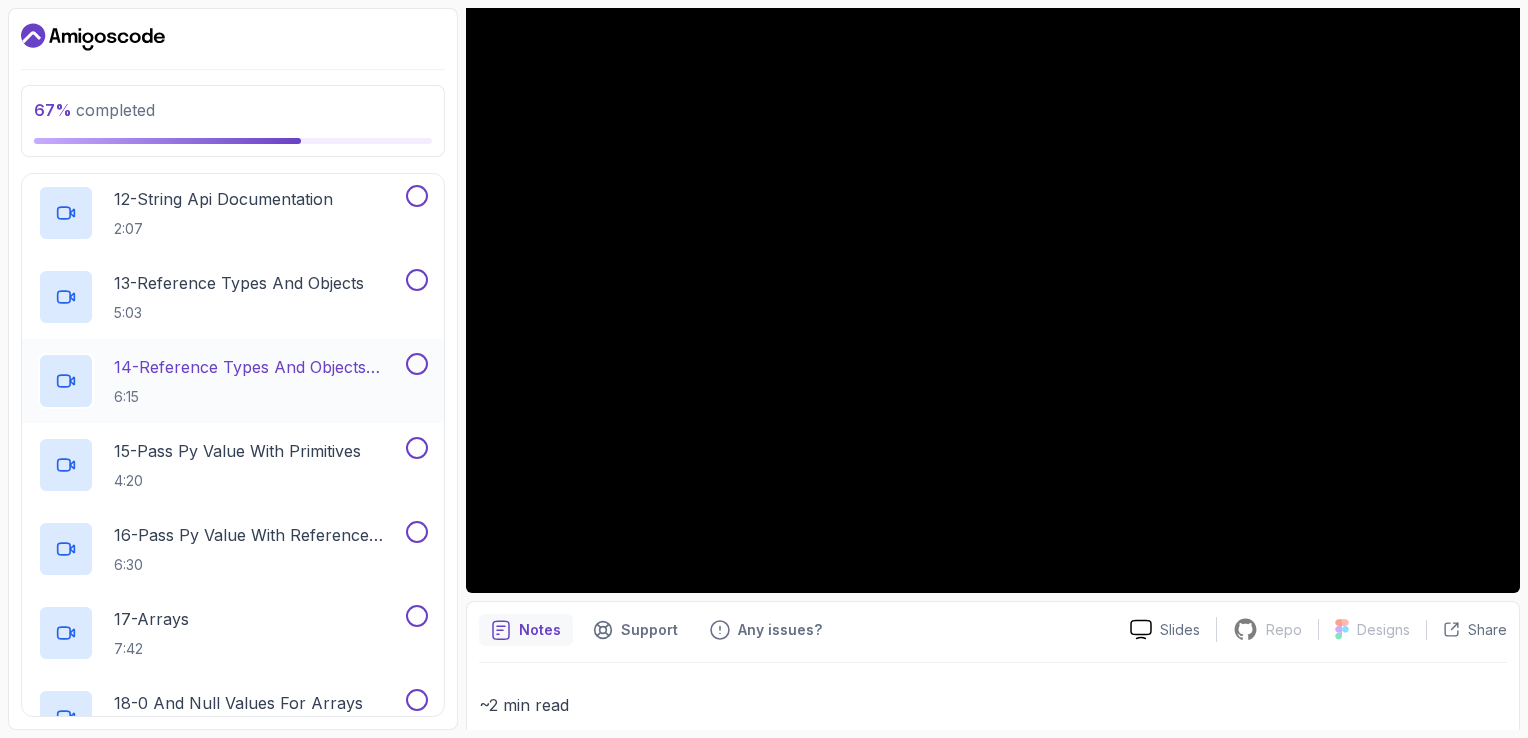 scroll, scrollTop: 1189, scrollLeft: 0, axis: vertical 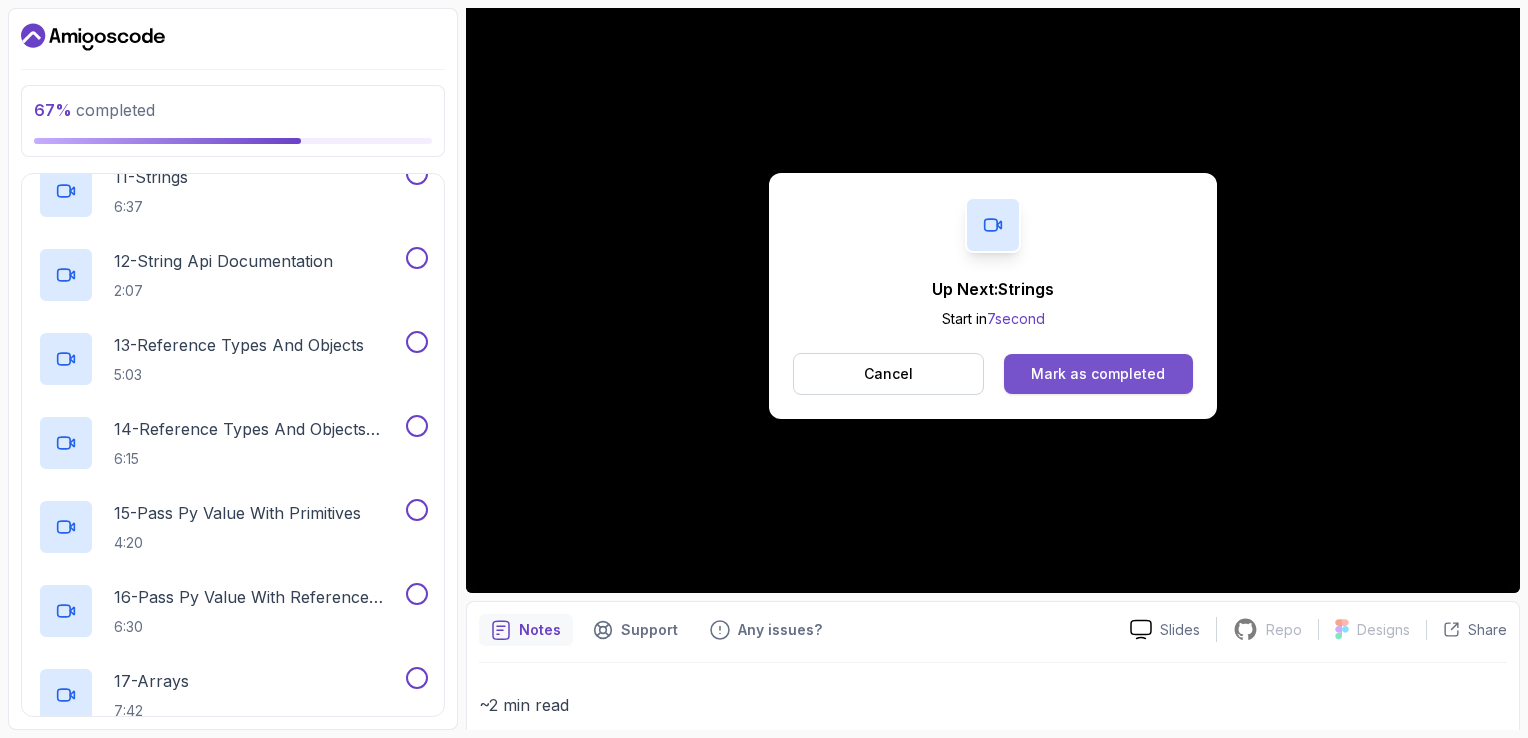 click on "Mark as completed" at bounding box center (1098, 374) 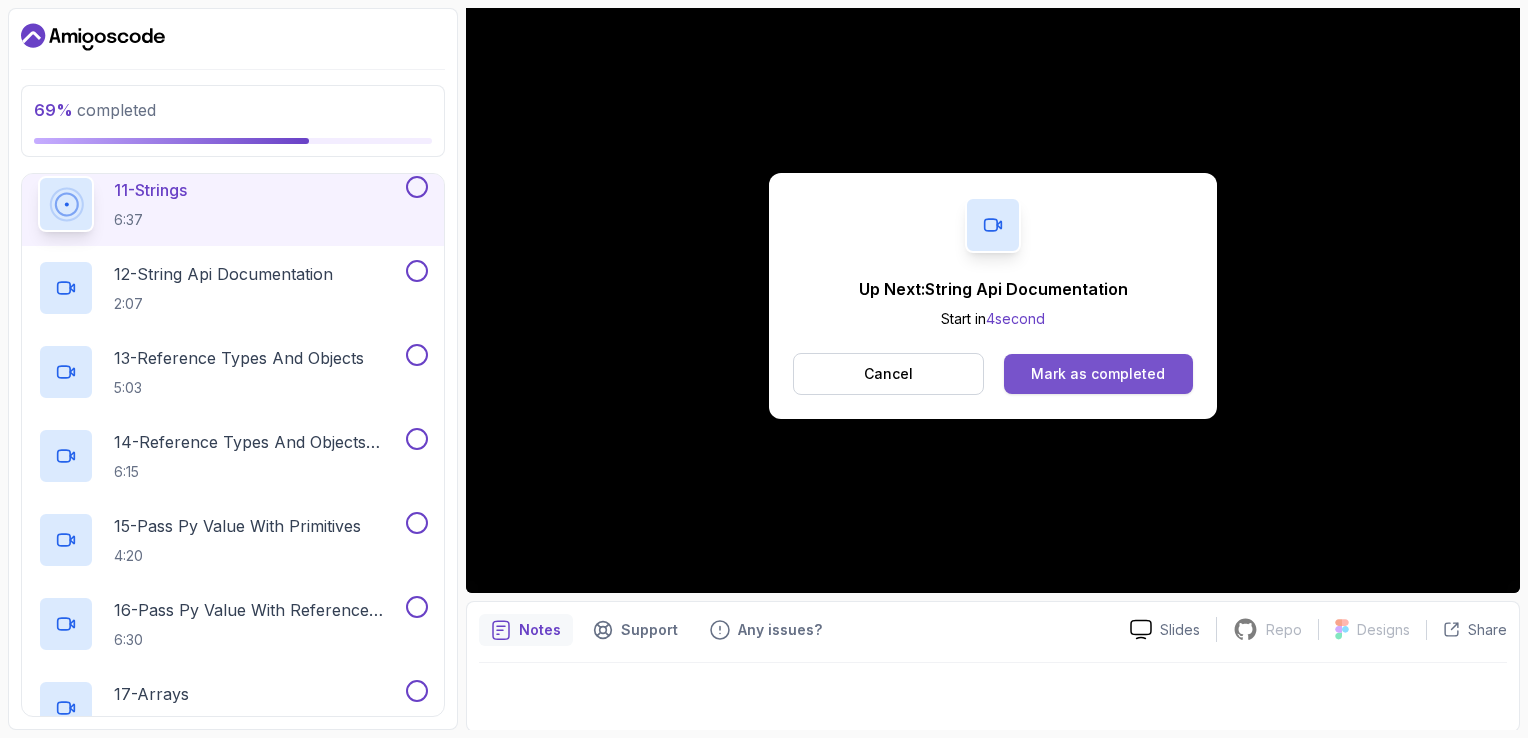 click on "Mark as completed" at bounding box center (1098, 374) 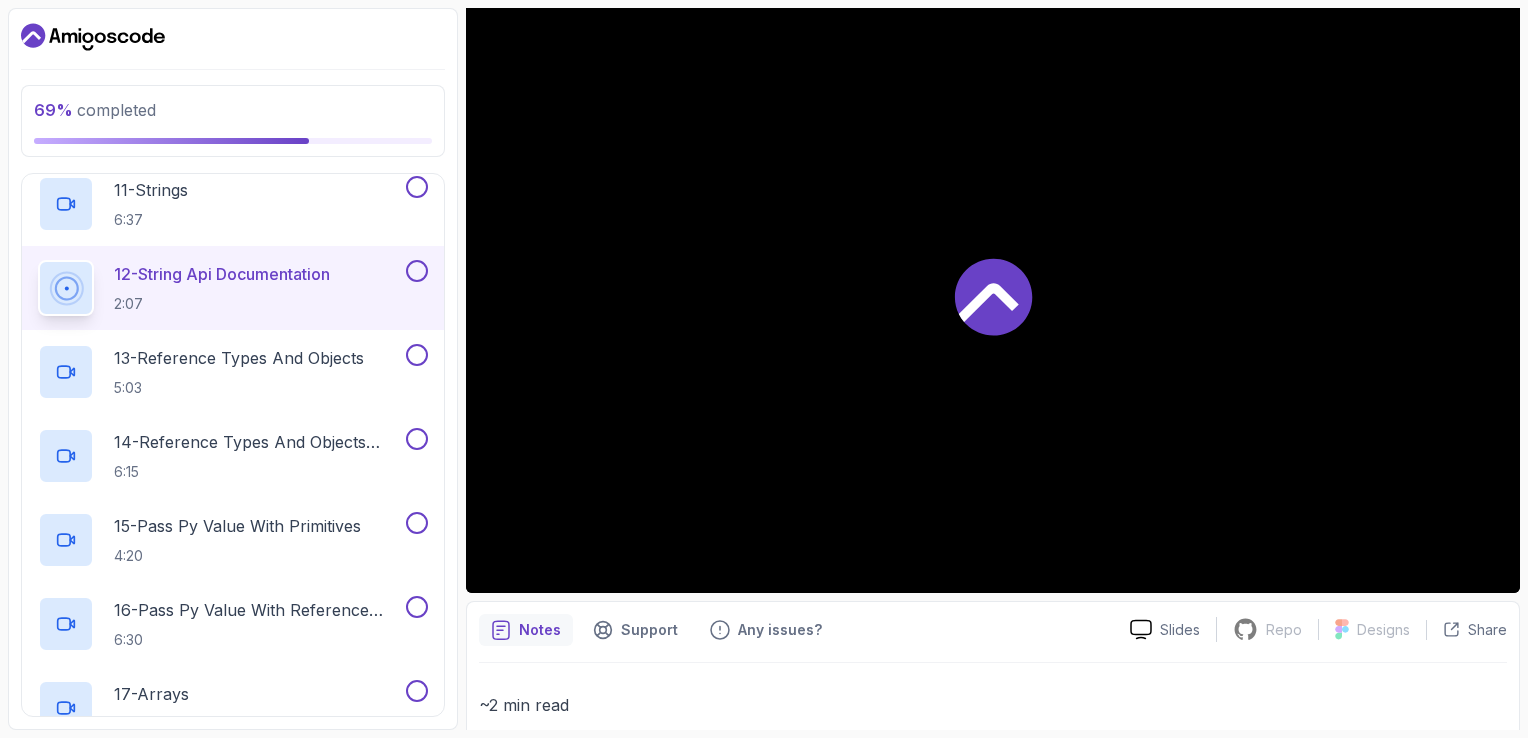 scroll, scrollTop: 1189, scrollLeft: 0, axis: vertical 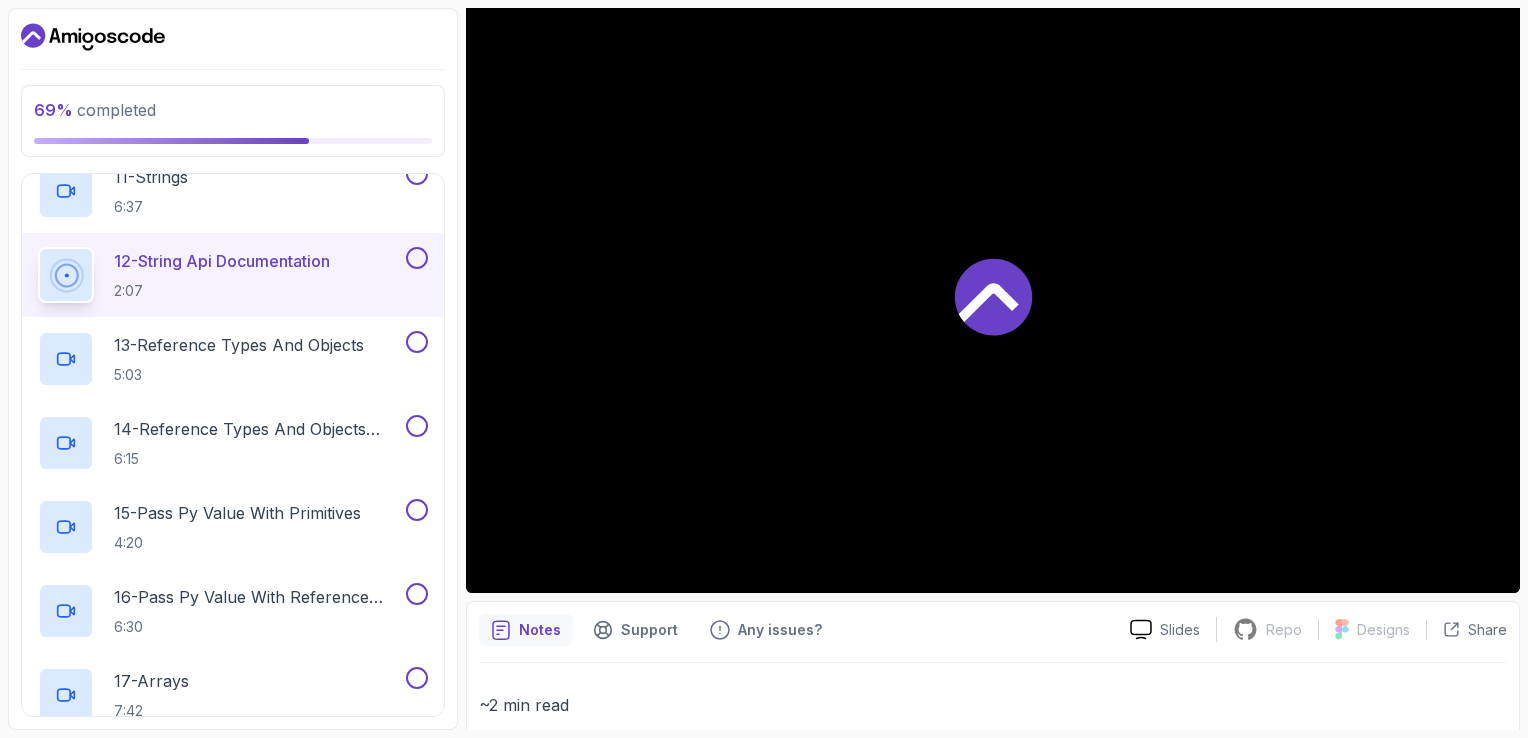 click at bounding box center (993, 296) 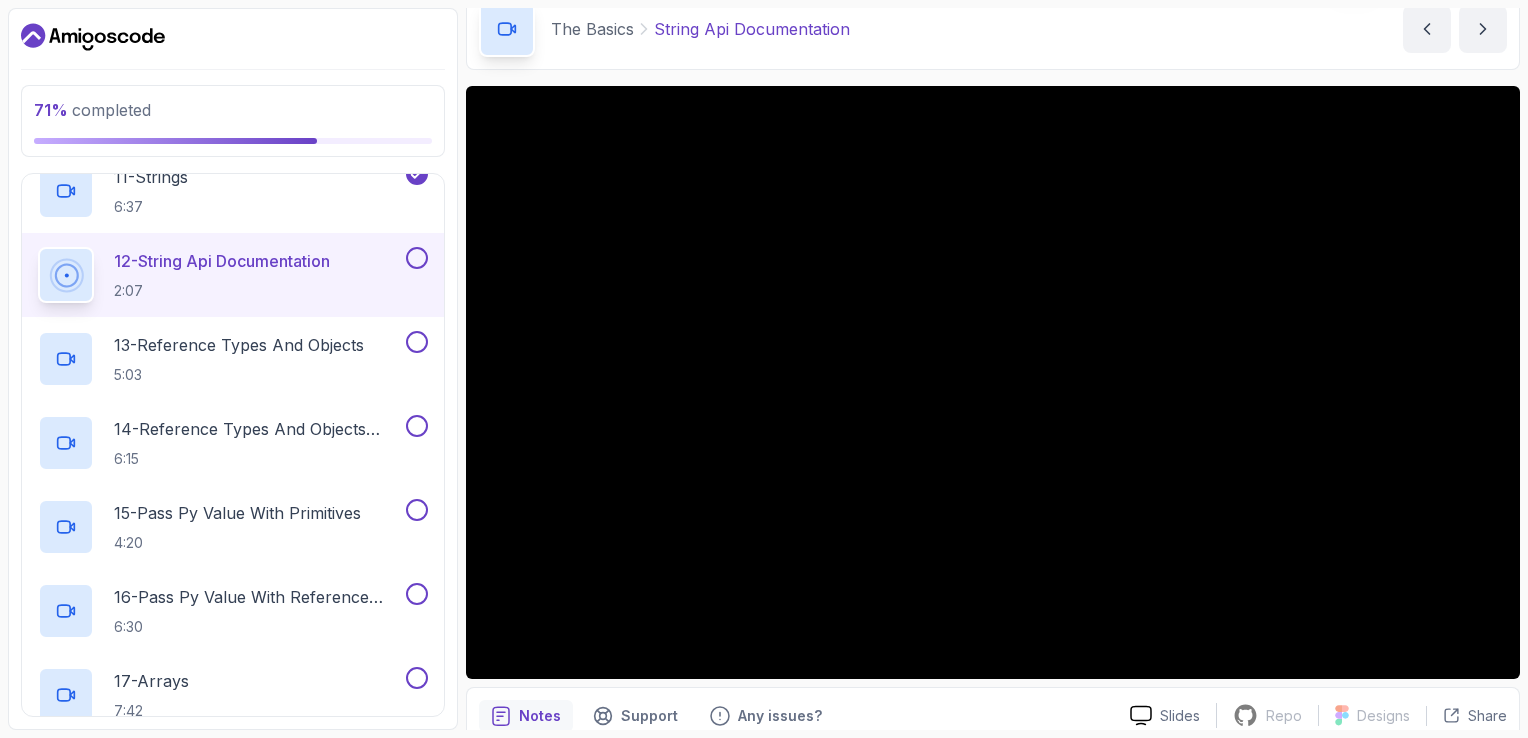 scroll, scrollTop: 90, scrollLeft: 0, axis: vertical 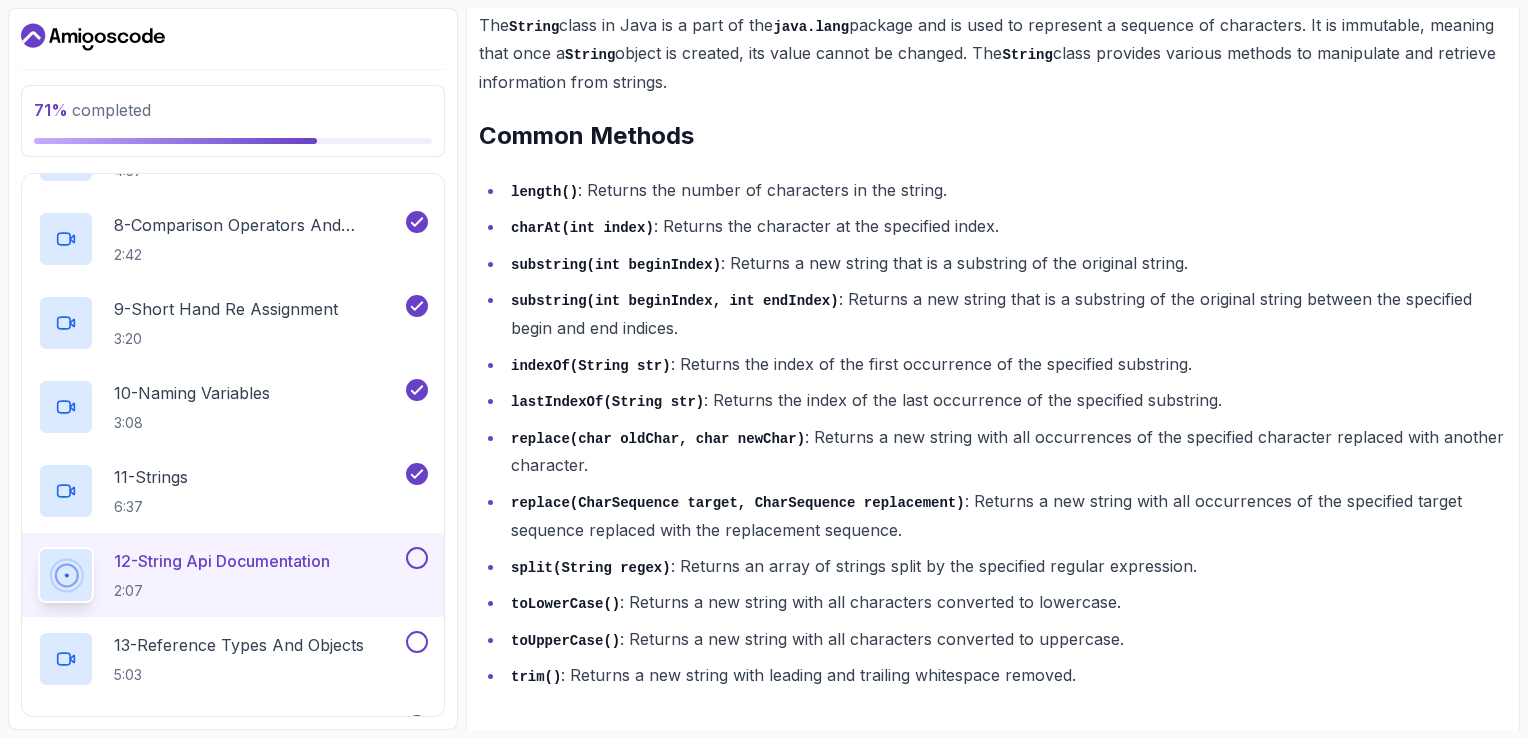 click on "replace(CharSequence target, CharSequence replacement)" at bounding box center (738, 503) 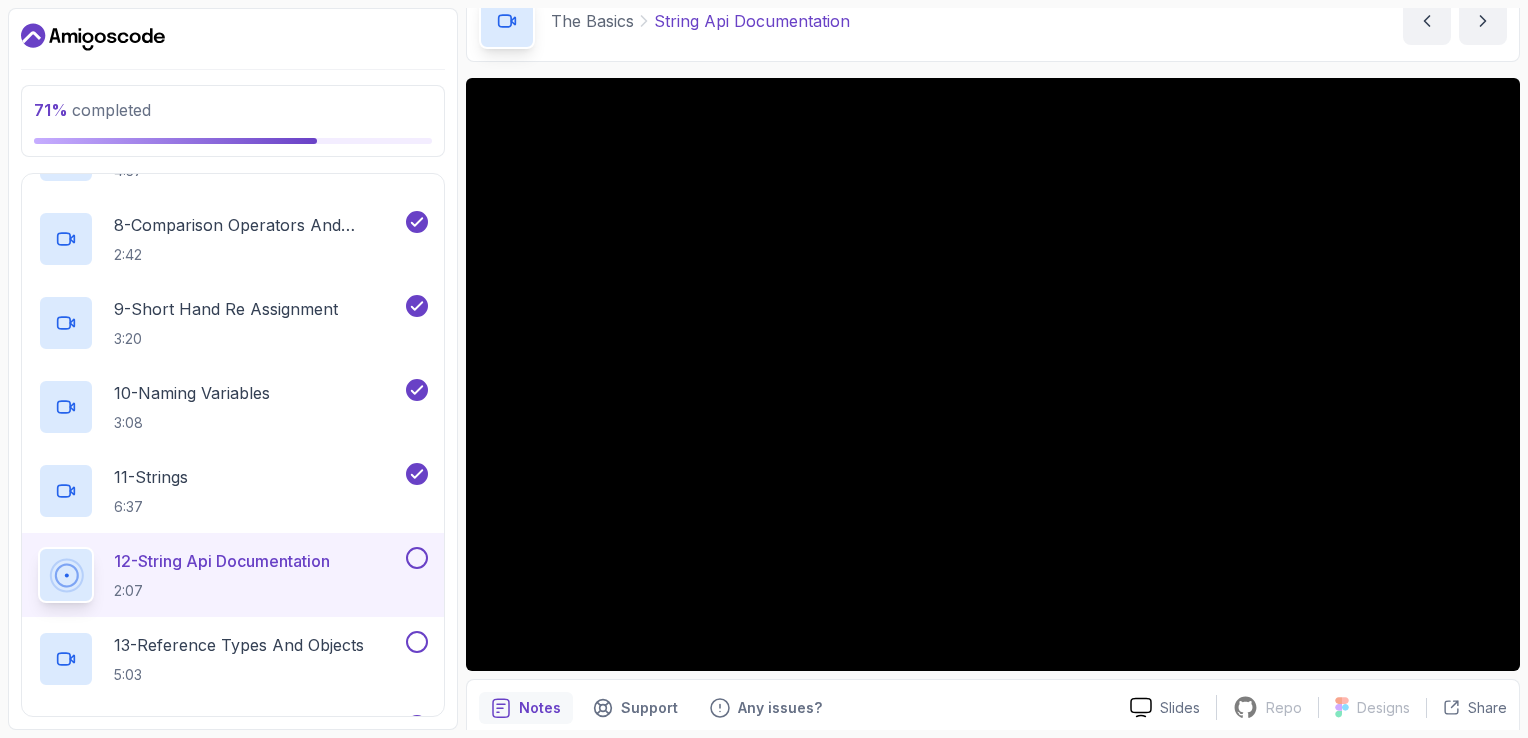 scroll, scrollTop: 200, scrollLeft: 0, axis: vertical 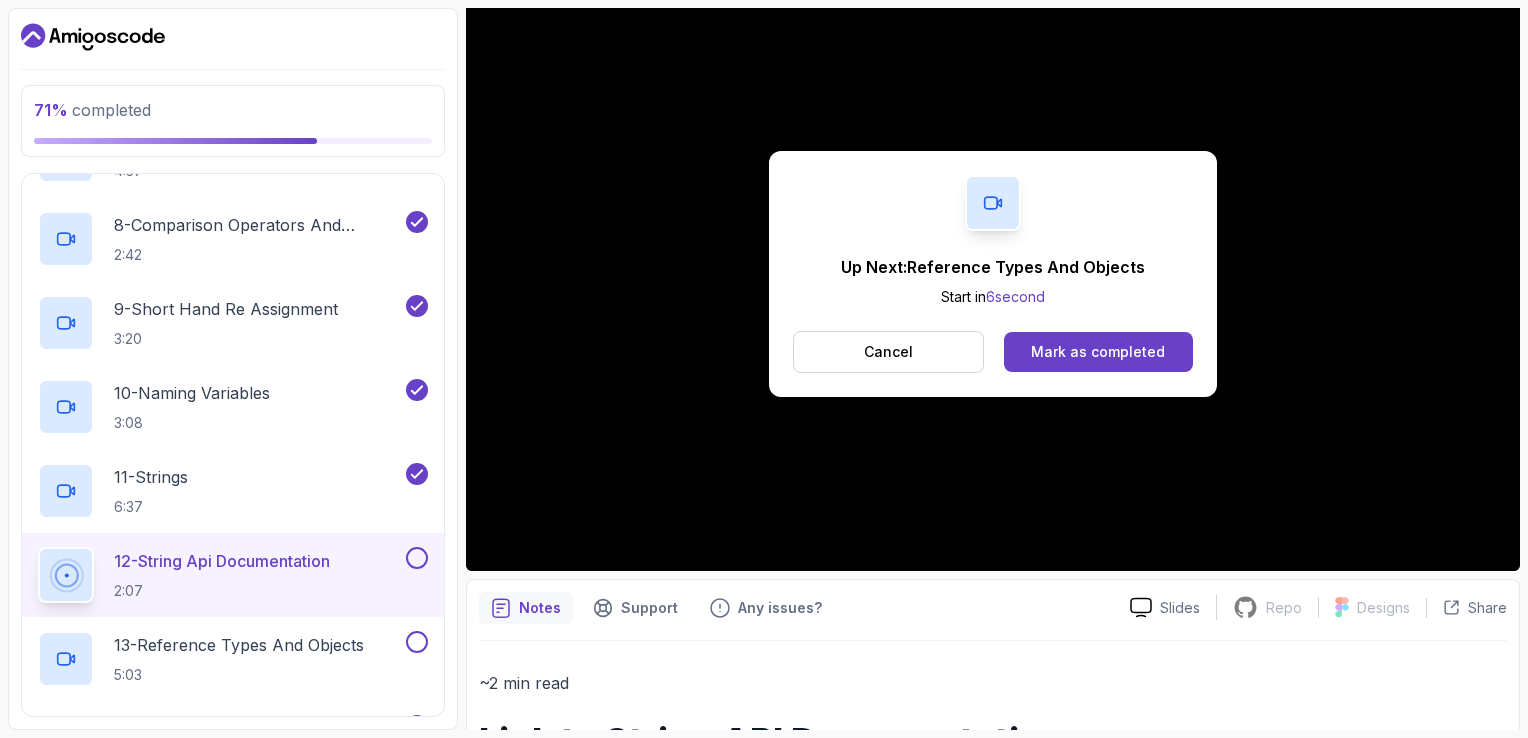 click on "Up Next:  Reference Types And Objects Start in  6  second Cancel Mark as completed" at bounding box center (993, 274) 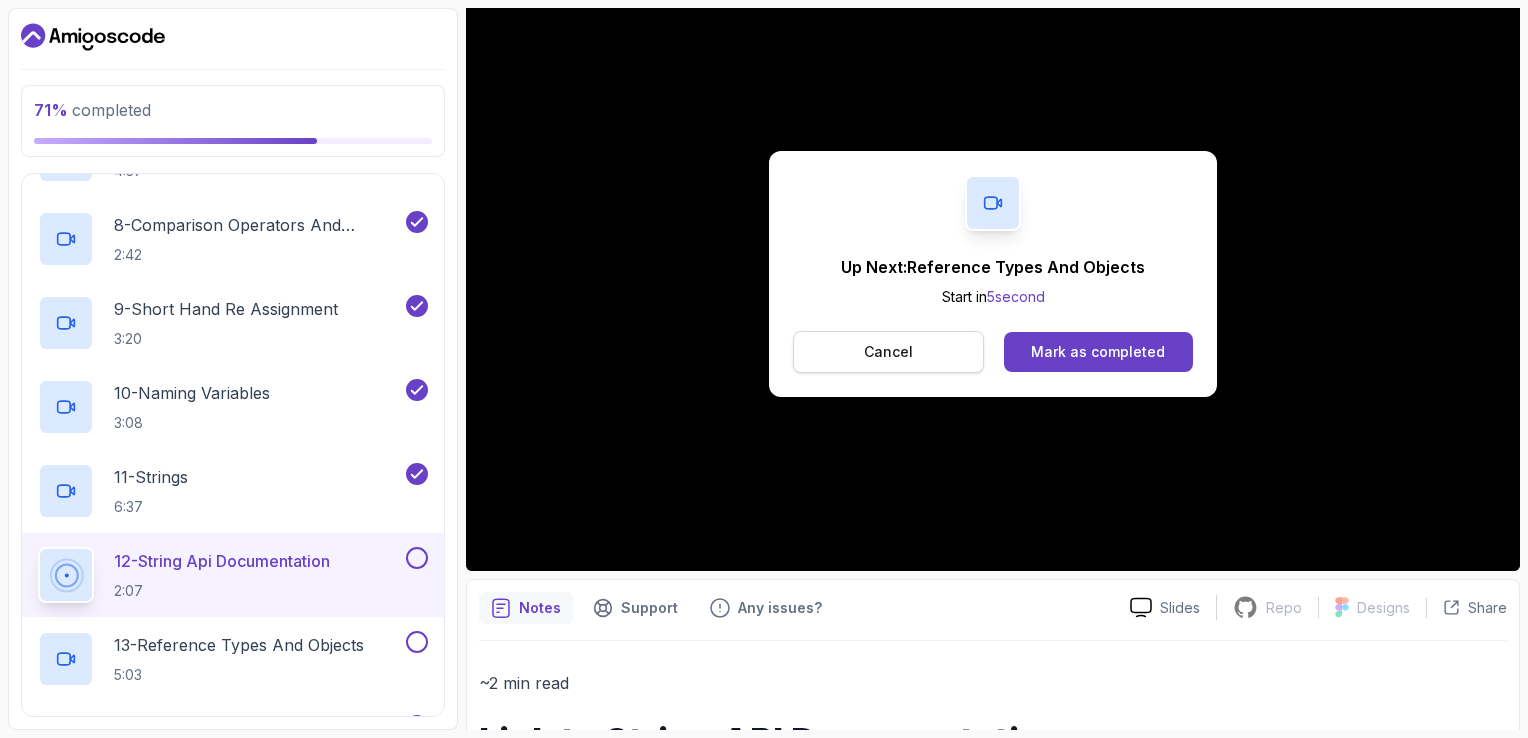 click on "Cancel" at bounding box center (888, 352) 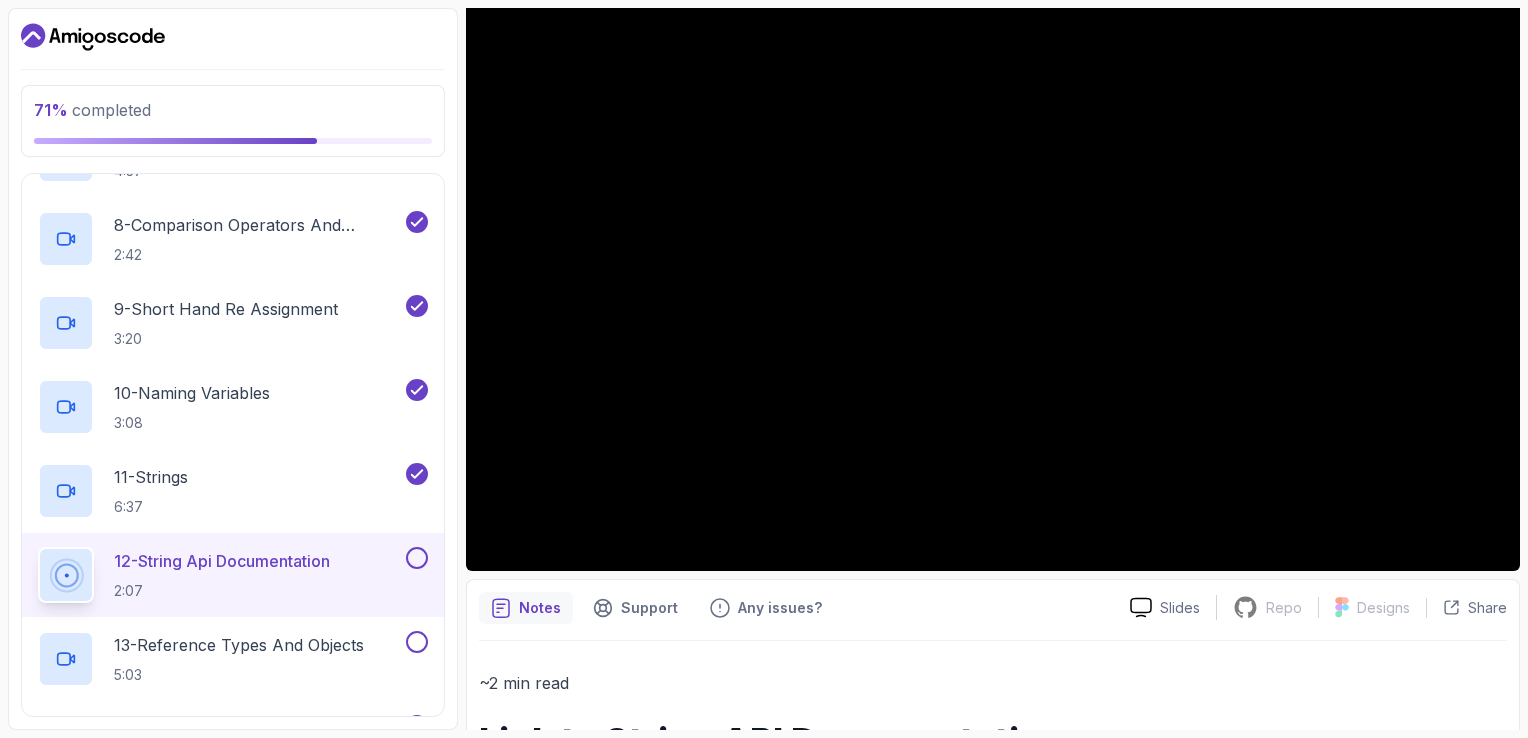 click on "12  -  String Api Documentation" at bounding box center (222, 561) 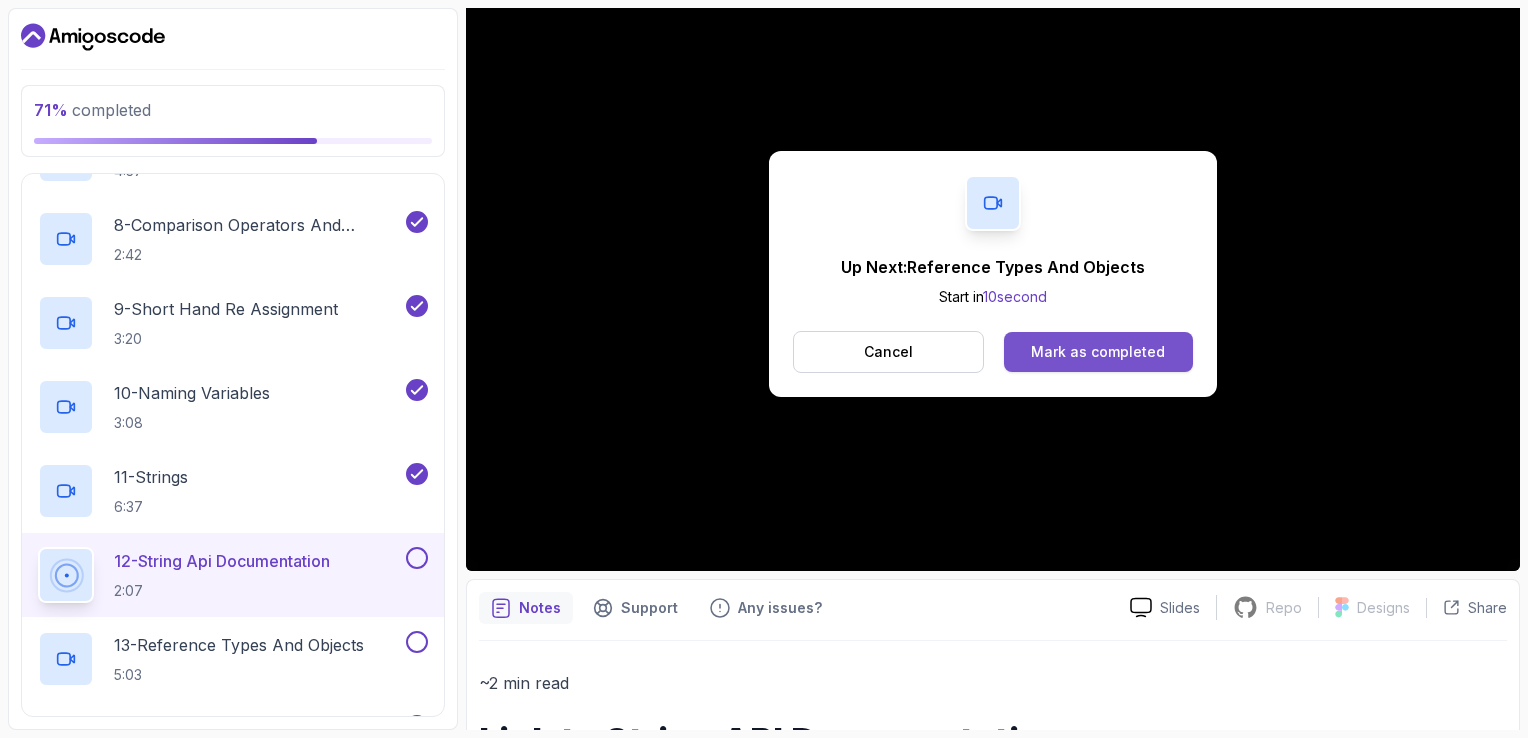 click on "Mark as completed" at bounding box center (1098, 352) 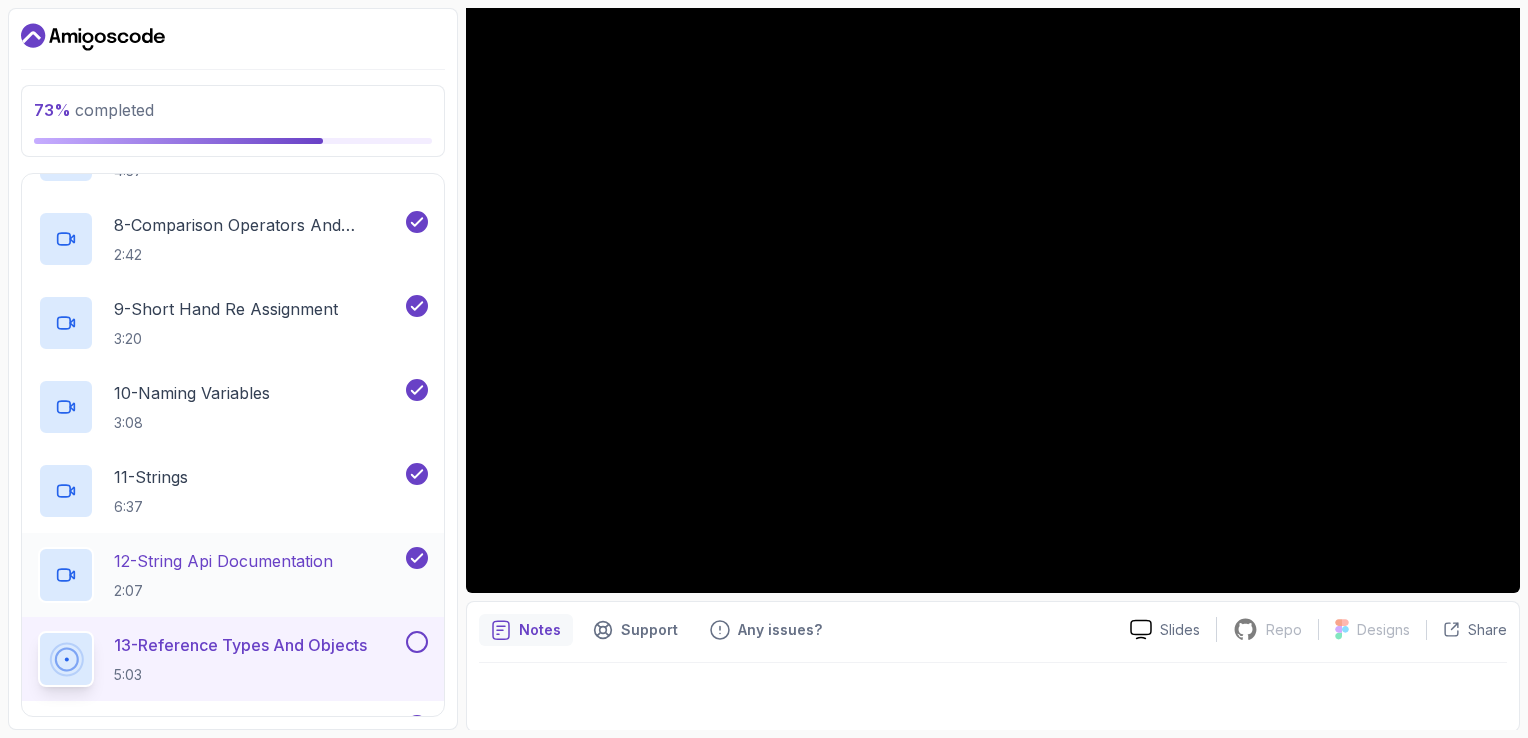 click on "12  -  String Api Documentation" at bounding box center [223, 561] 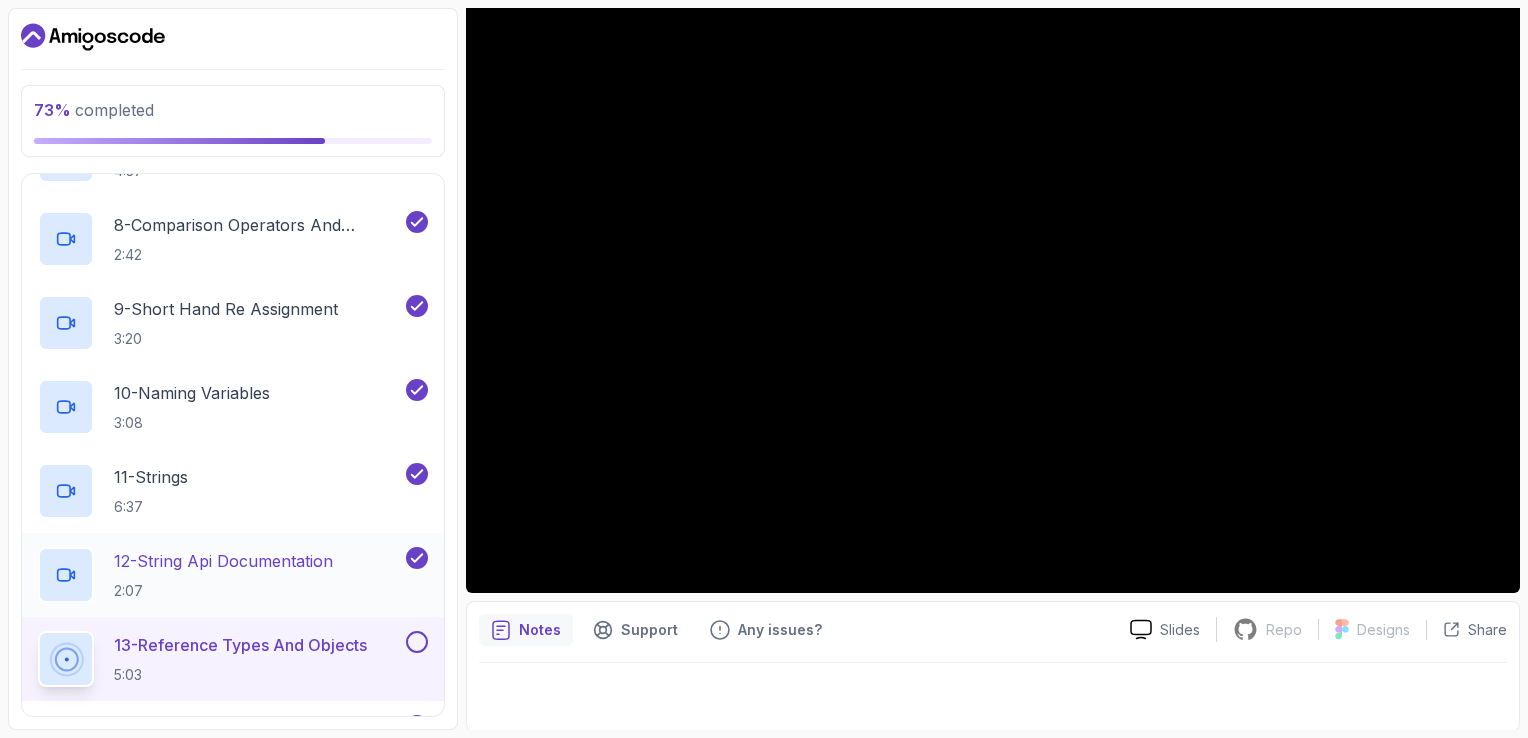 scroll, scrollTop: 200, scrollLeft: 0, axis: vertical 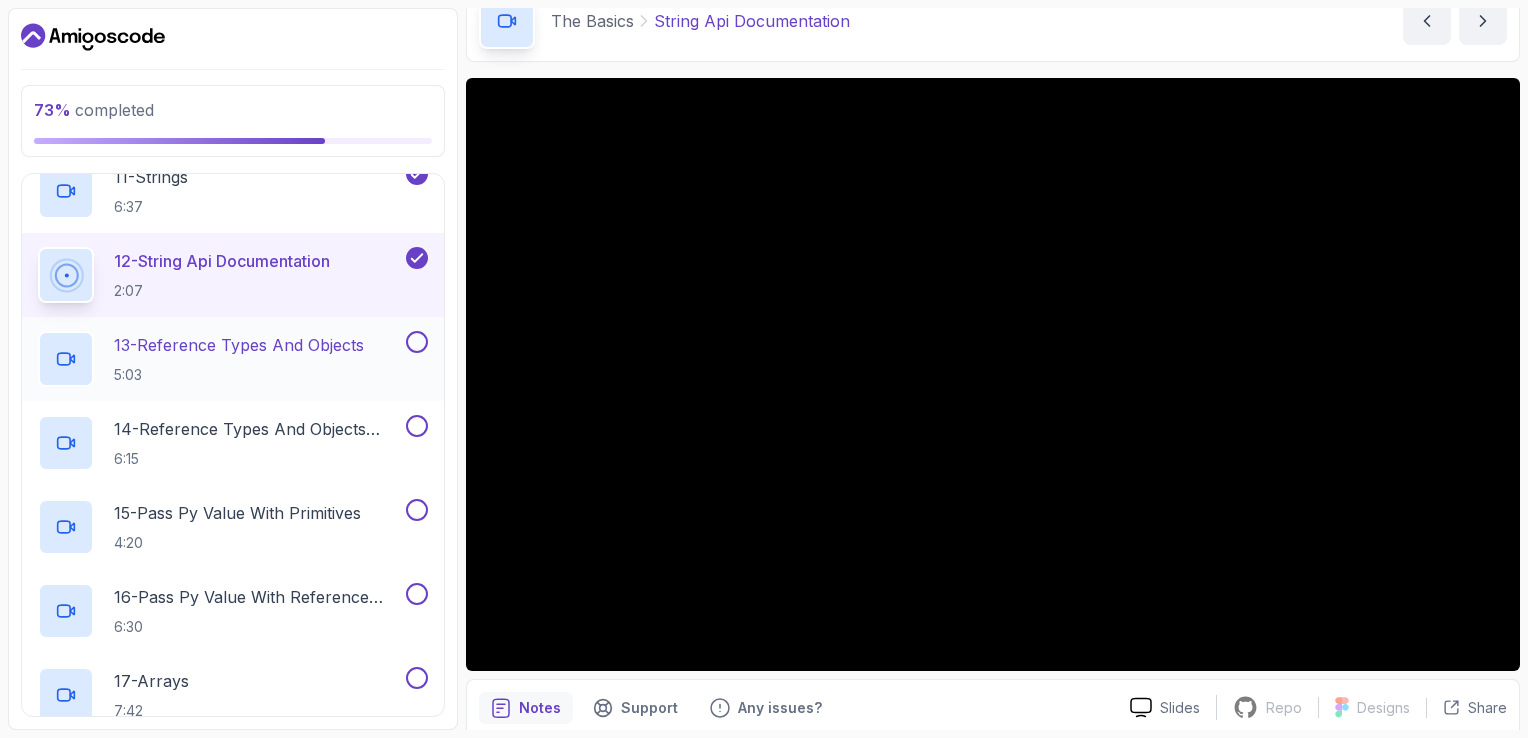 click on "13  -  Reference Types And Objects" at bounding box center [239, 345] 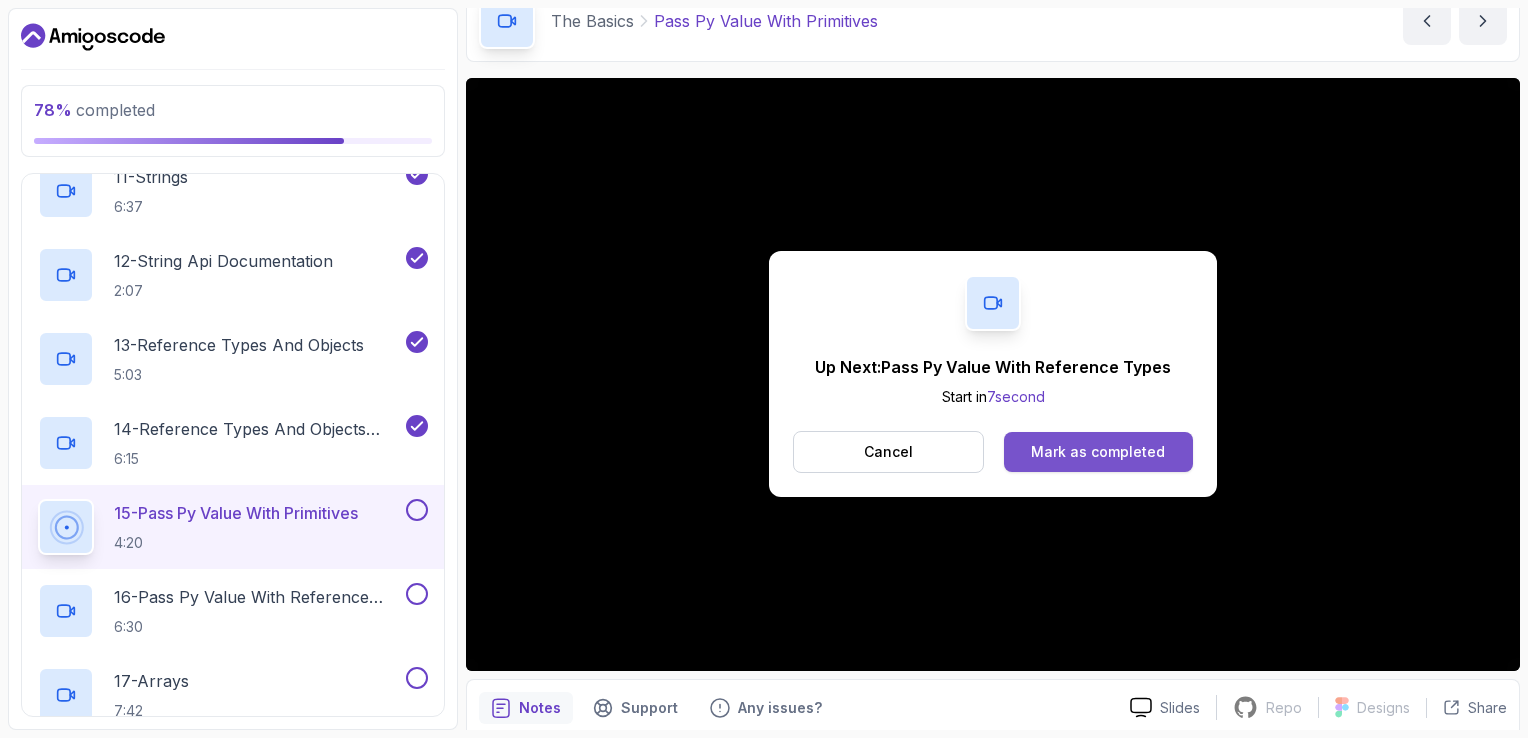 click on "Mark as completed" at bounding box center [1098, 452] 